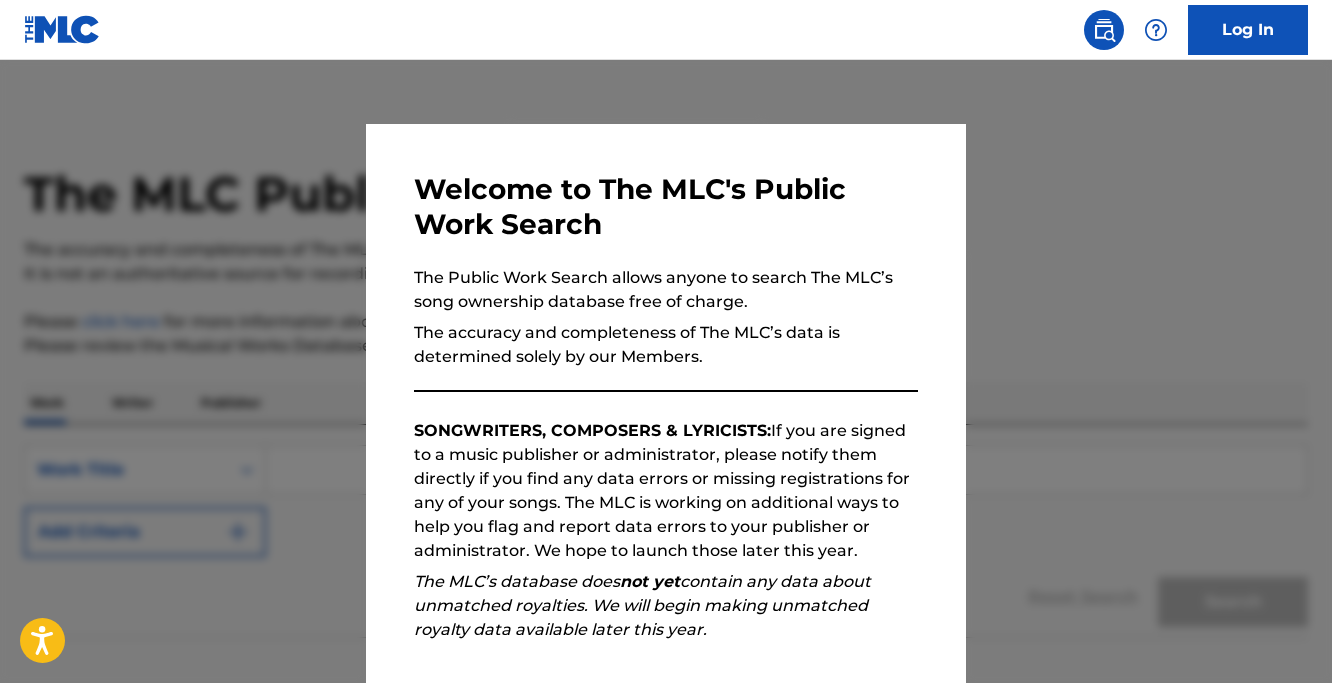 scroll, scrollTop: 0, scrollLeft: 0, axis: both 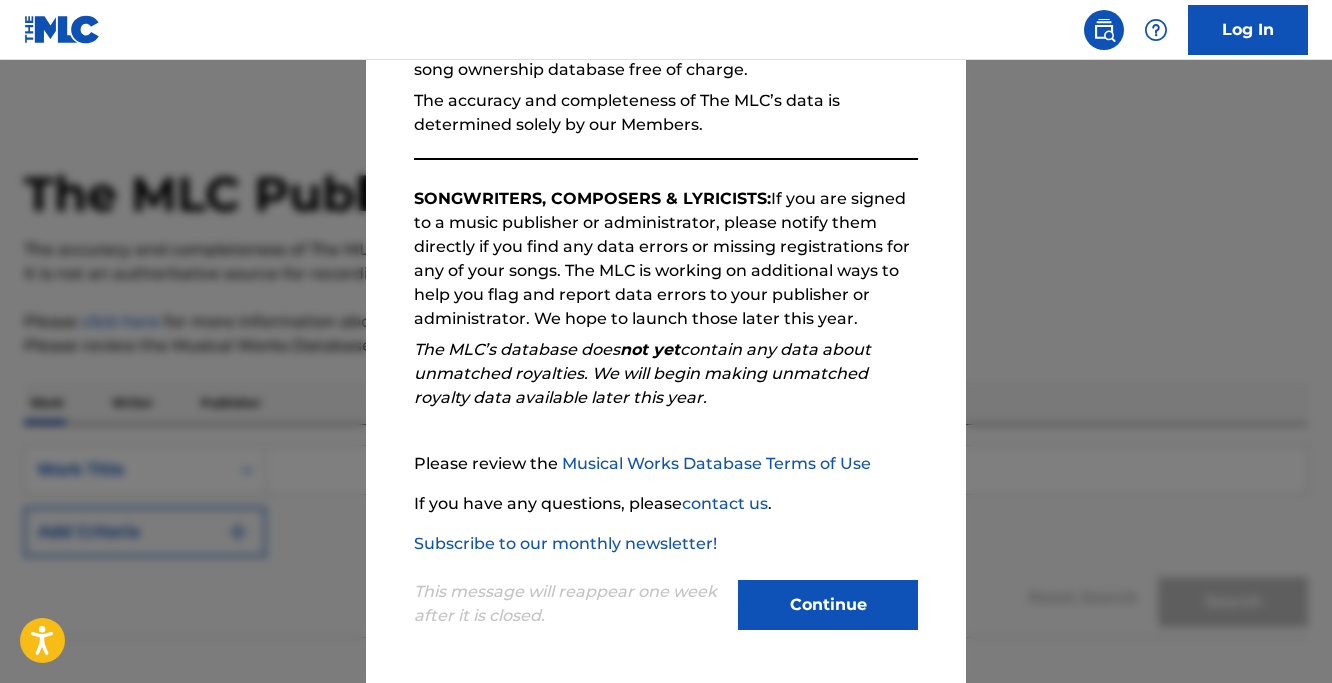 click on "Continue" at bounding box center (828, 605) 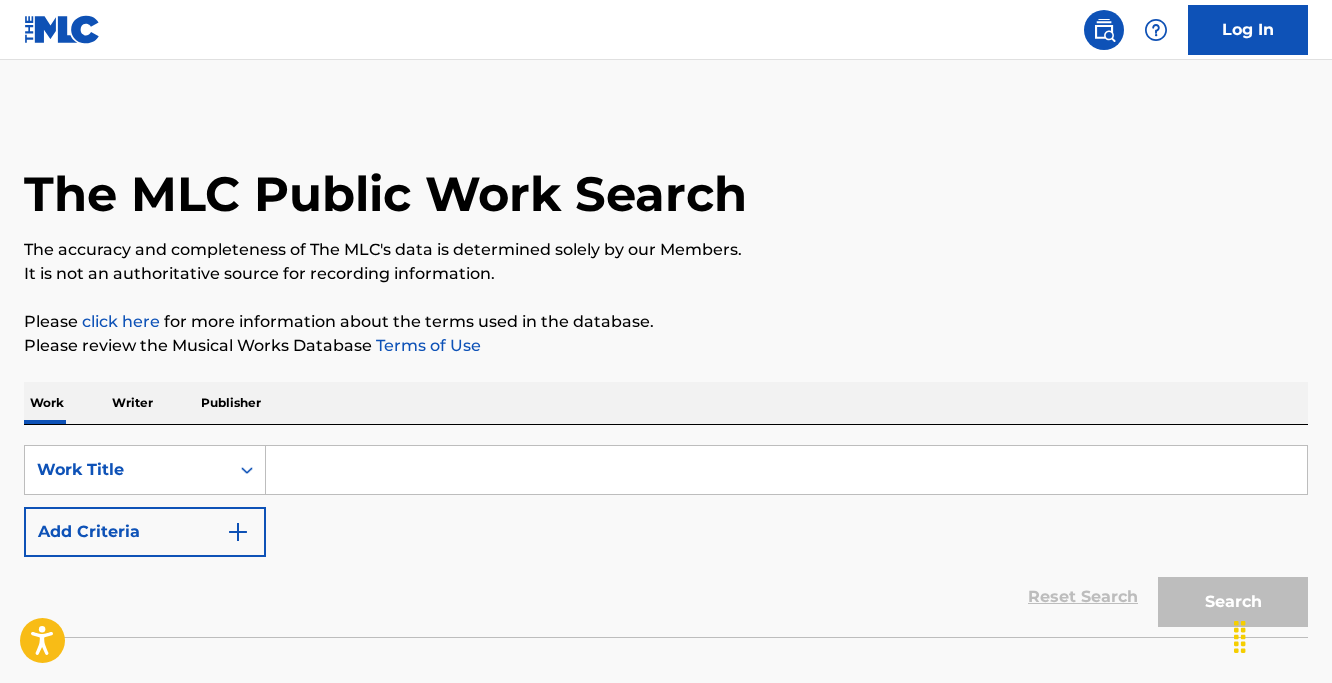 click on "SearchWithCriteriad2c7b927-4ba6-4e71-9861-25d73c0a1035 Work Title Add Criteria" at bounding box center (666, 501) 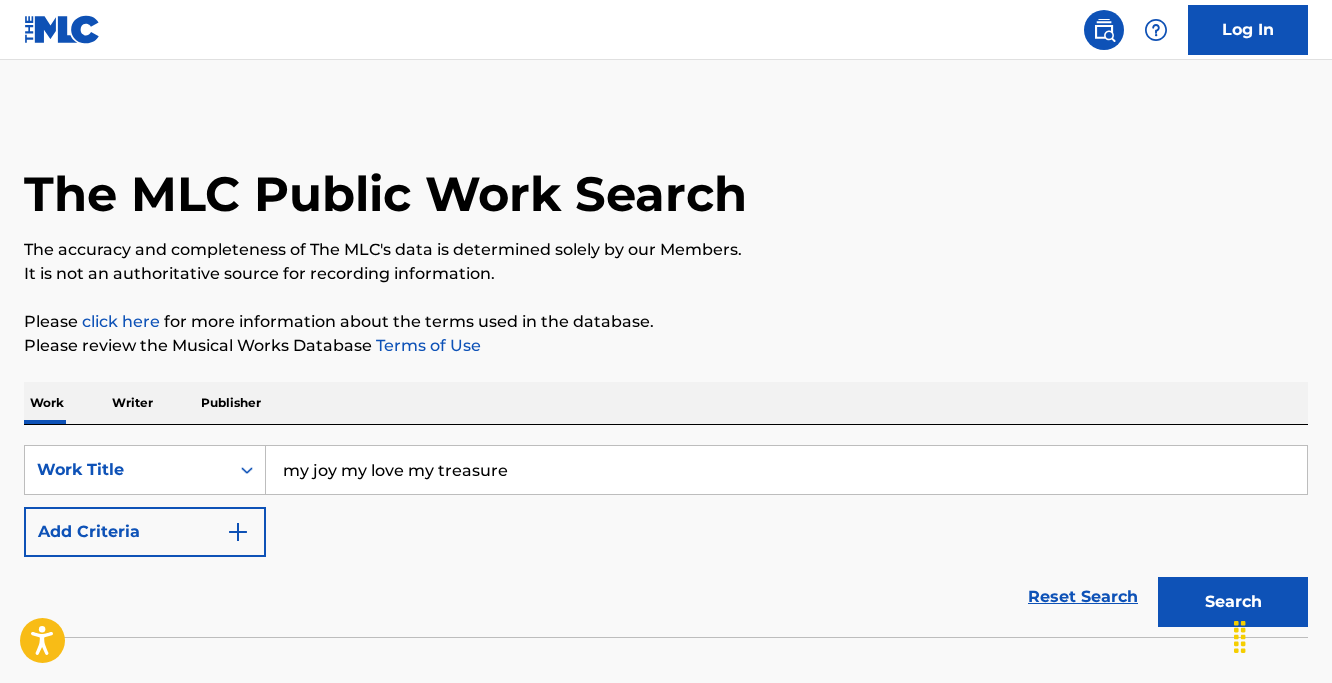 scroll, scrollTop: 1, scrollLeft: 0, axis: vertical 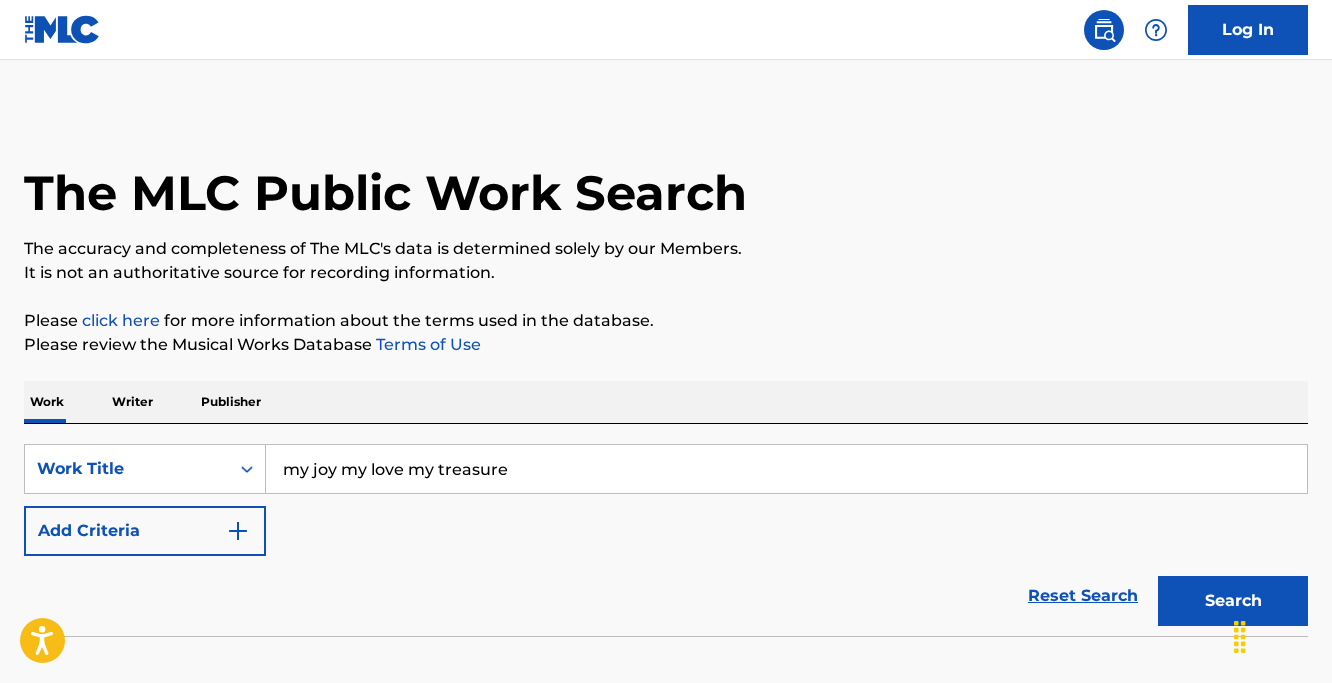 drag, startPoint x: 469, startPoint y: 468, endPoint x: 338, endPoint y: 476, distance: 131.24405 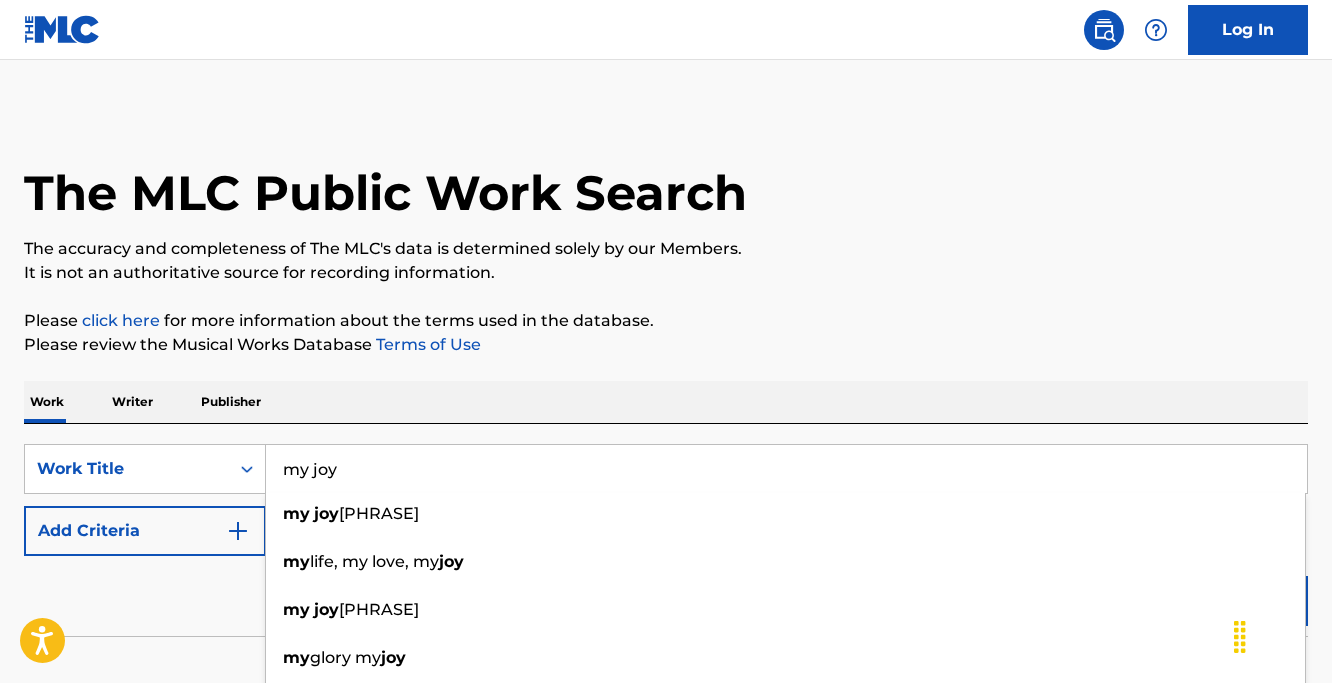 type on "my joy" 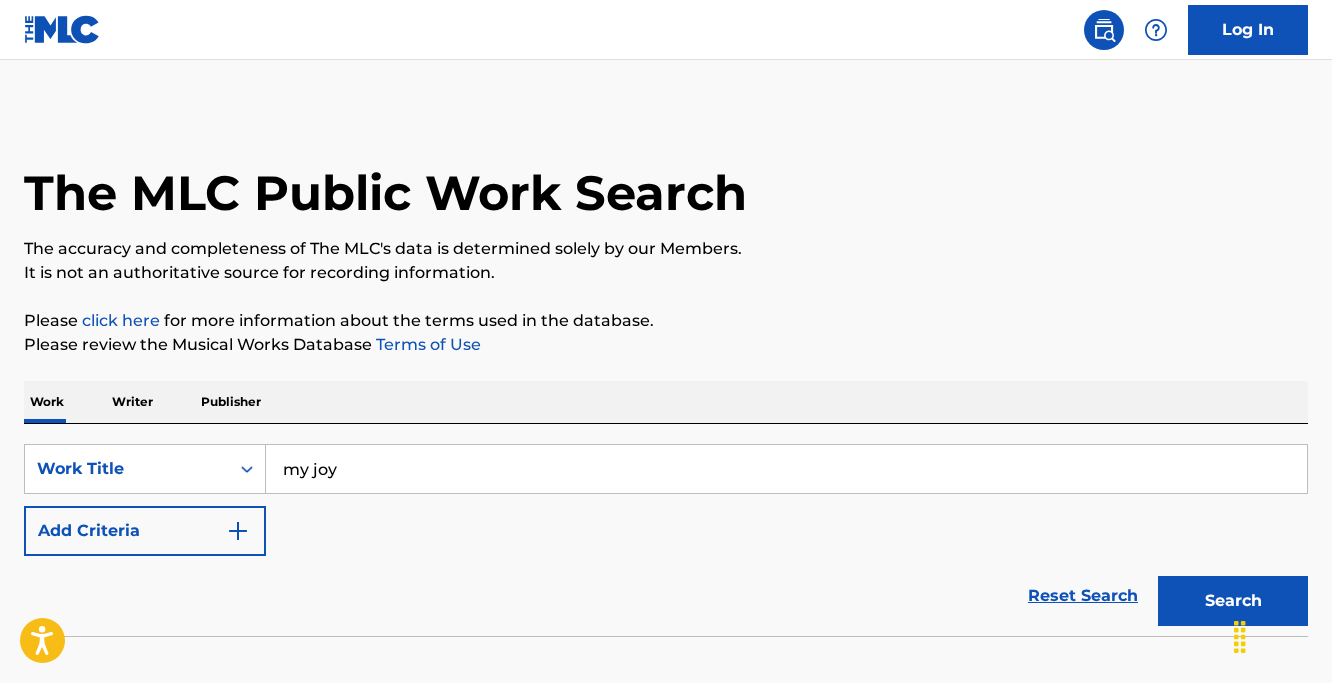 click on "The MLC Public Work Search" at bounding box center [666, 182] 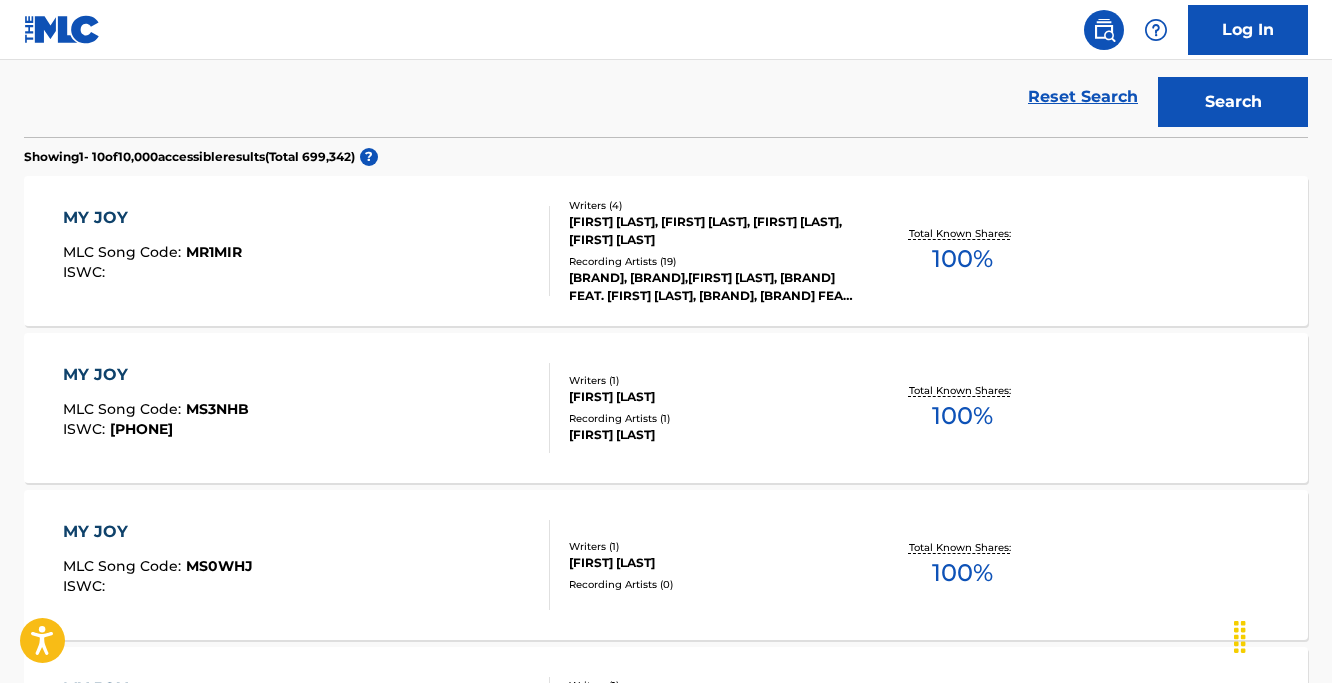 scroll, scrollTop: 329, scrollLeft: 0, axis: vertical 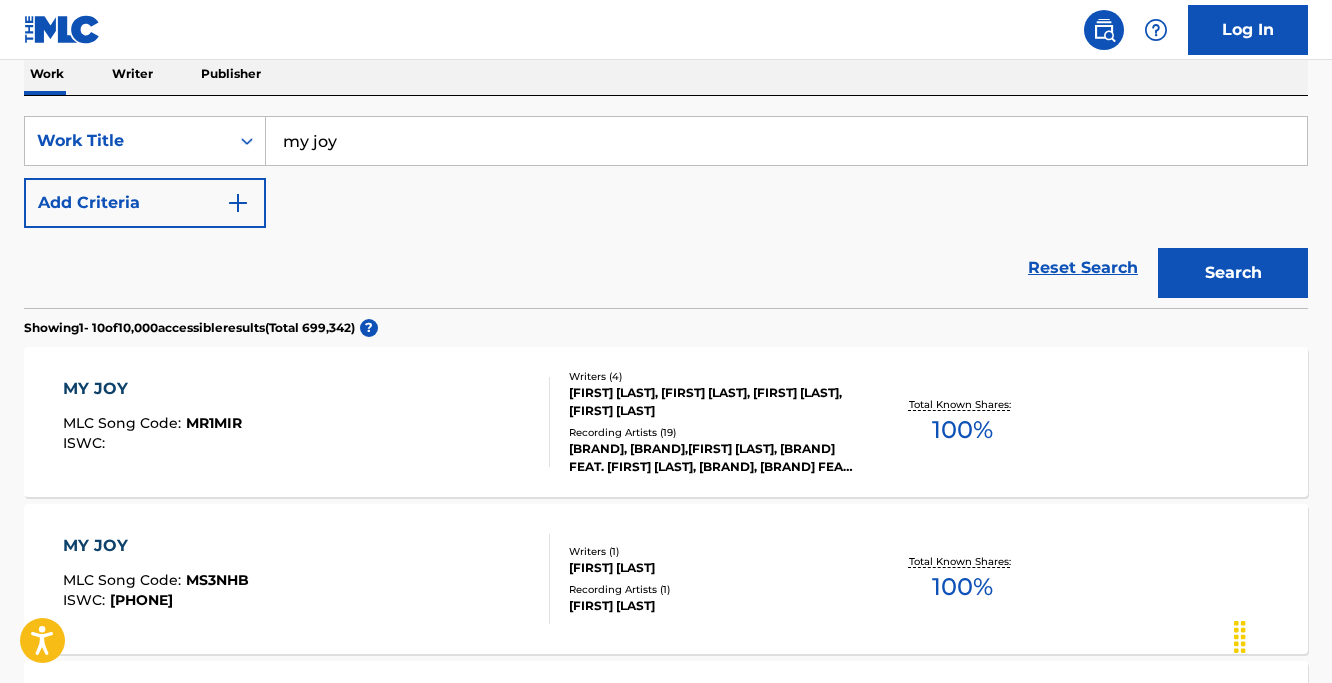 click on "Add Criteria" at bounding box center [145, 203] 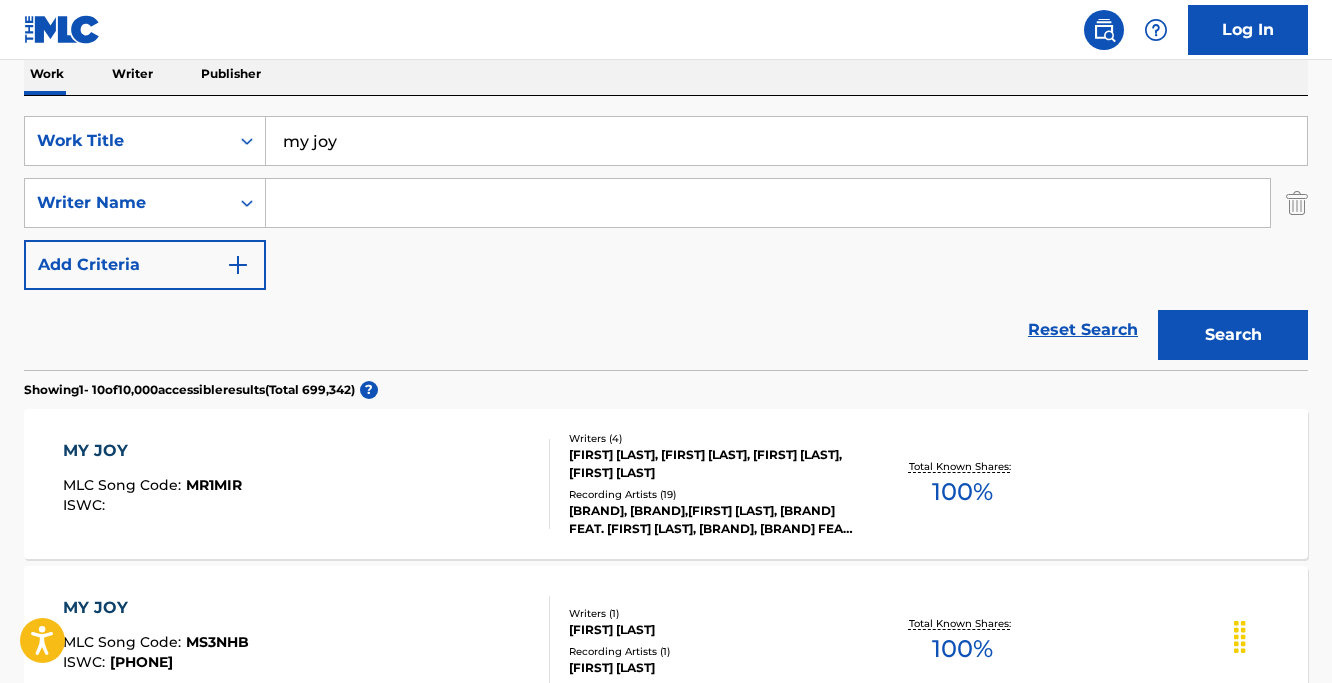click at bounding box center (768, 203) 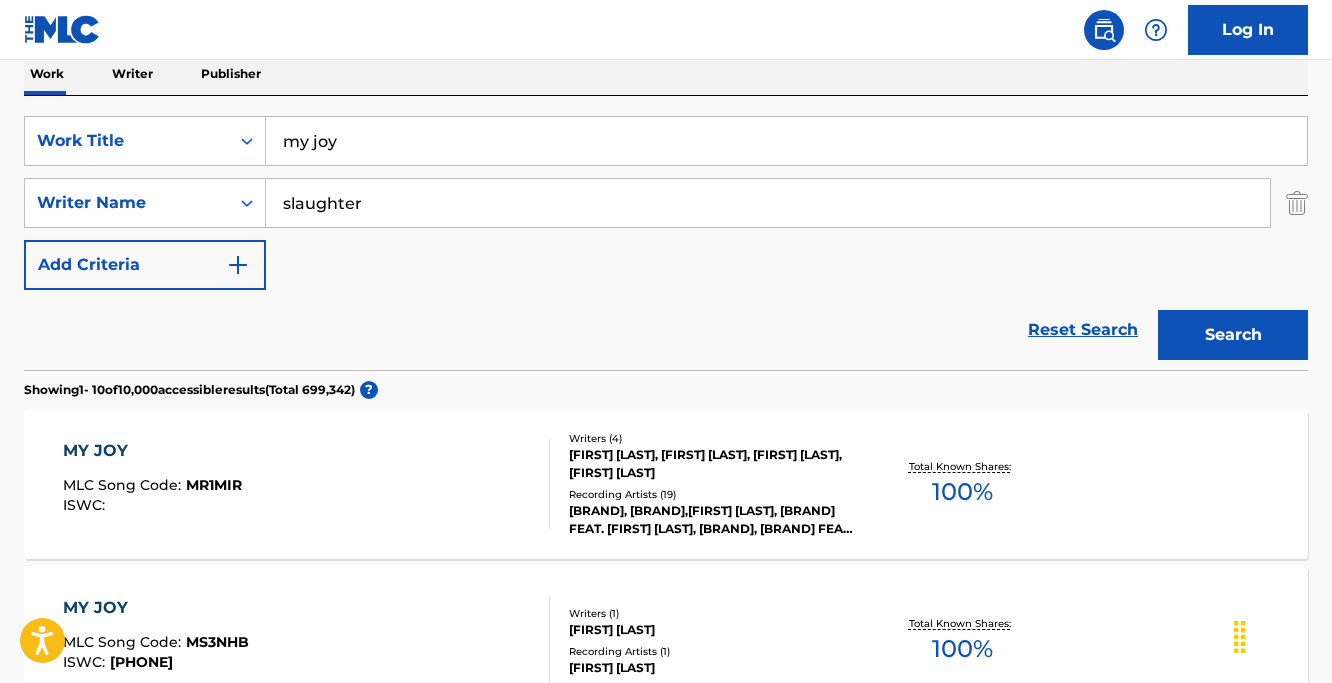 type on "slaughter" 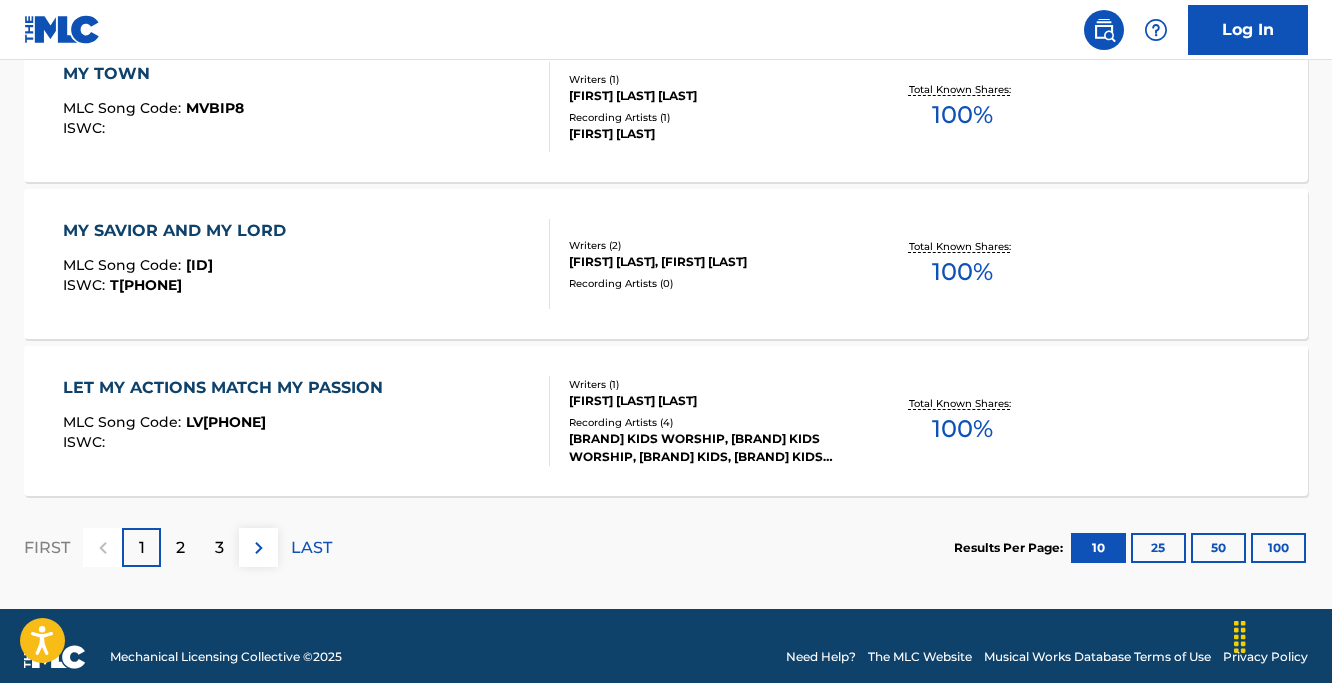scroll, scrollTop: 1827, scrollLeft: 0, axis: vertical 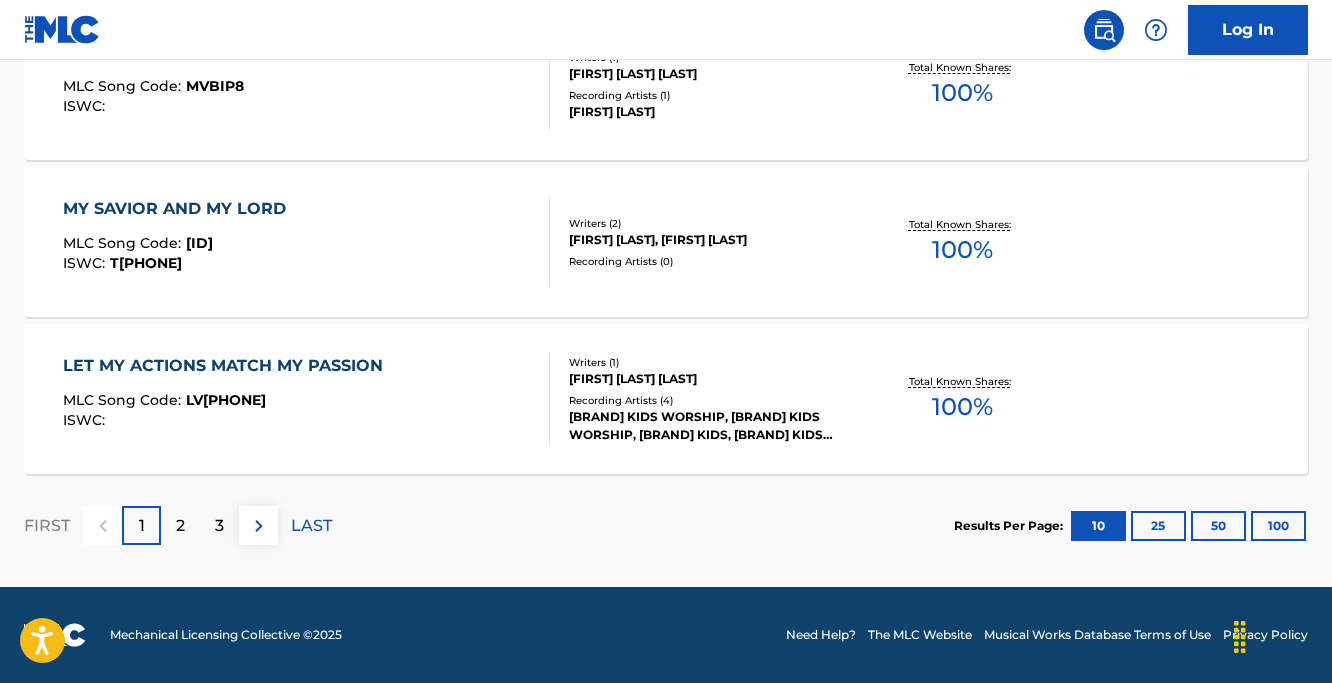 click on "2" at bounding box center [180, 526] 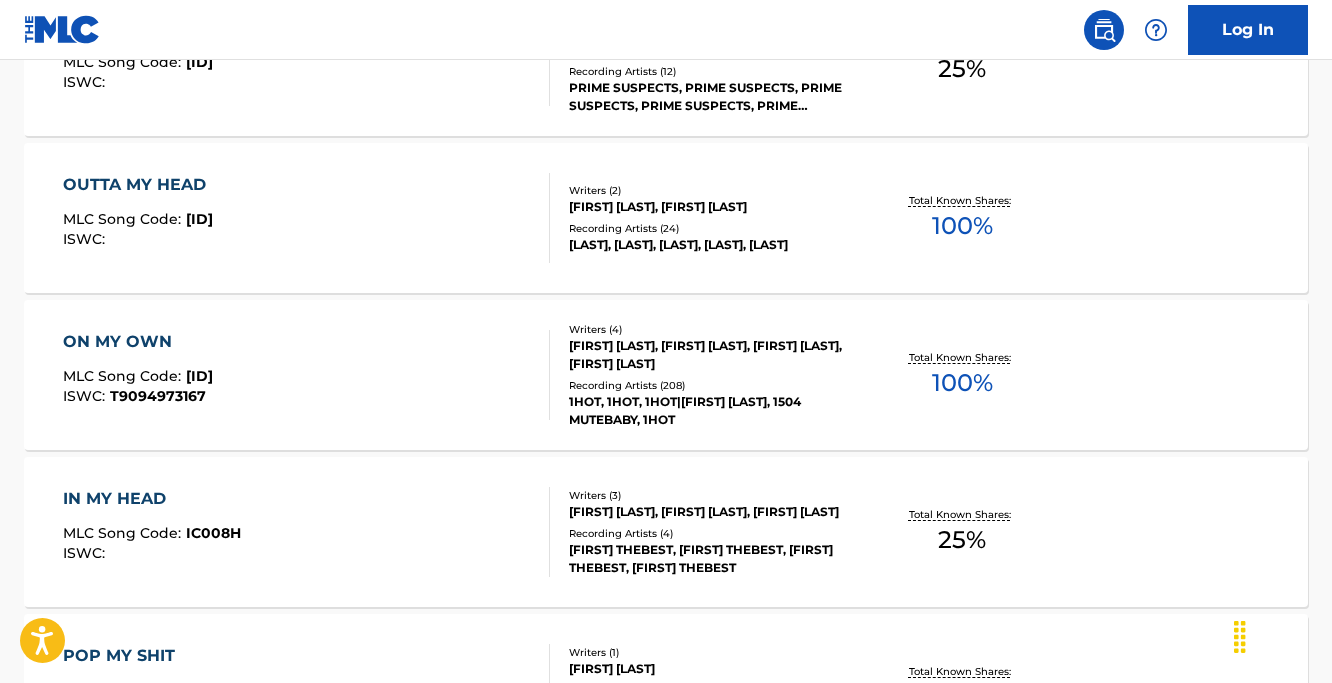 scroll, scrollTop: 1757, scrollLeft: 0, axis: vertical 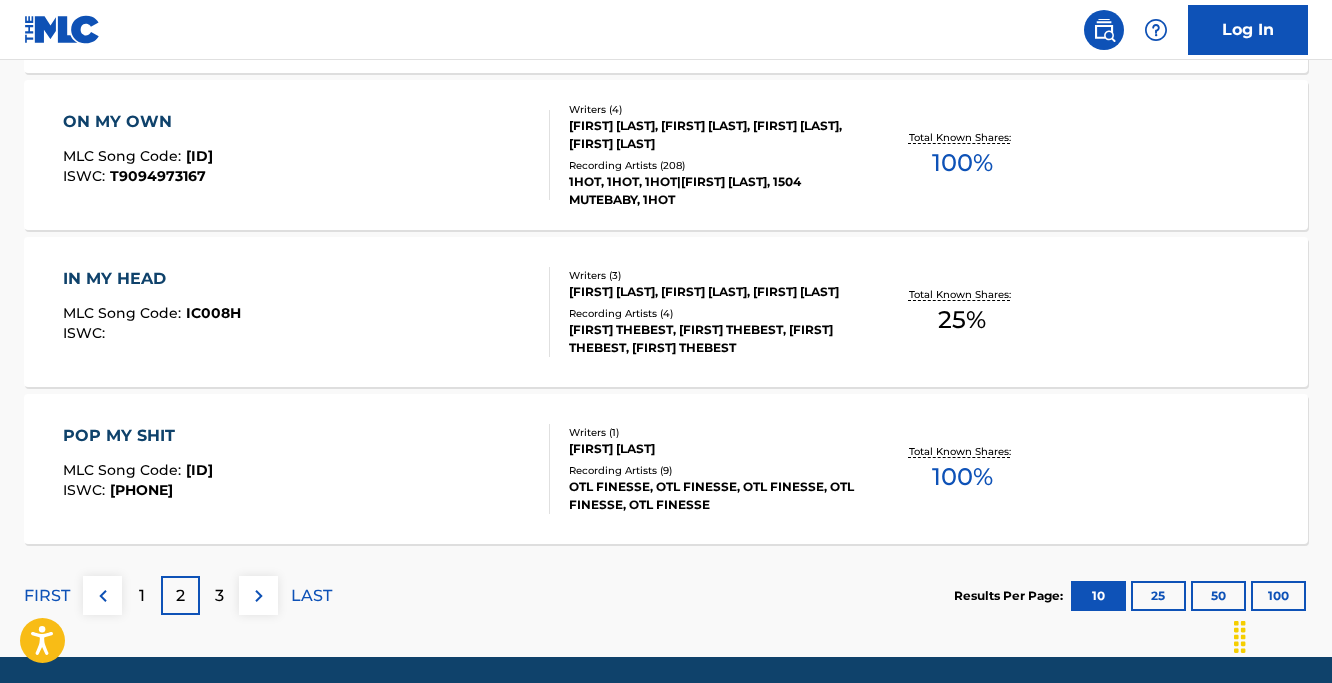 click on "3" at bounding box center (219, 595) 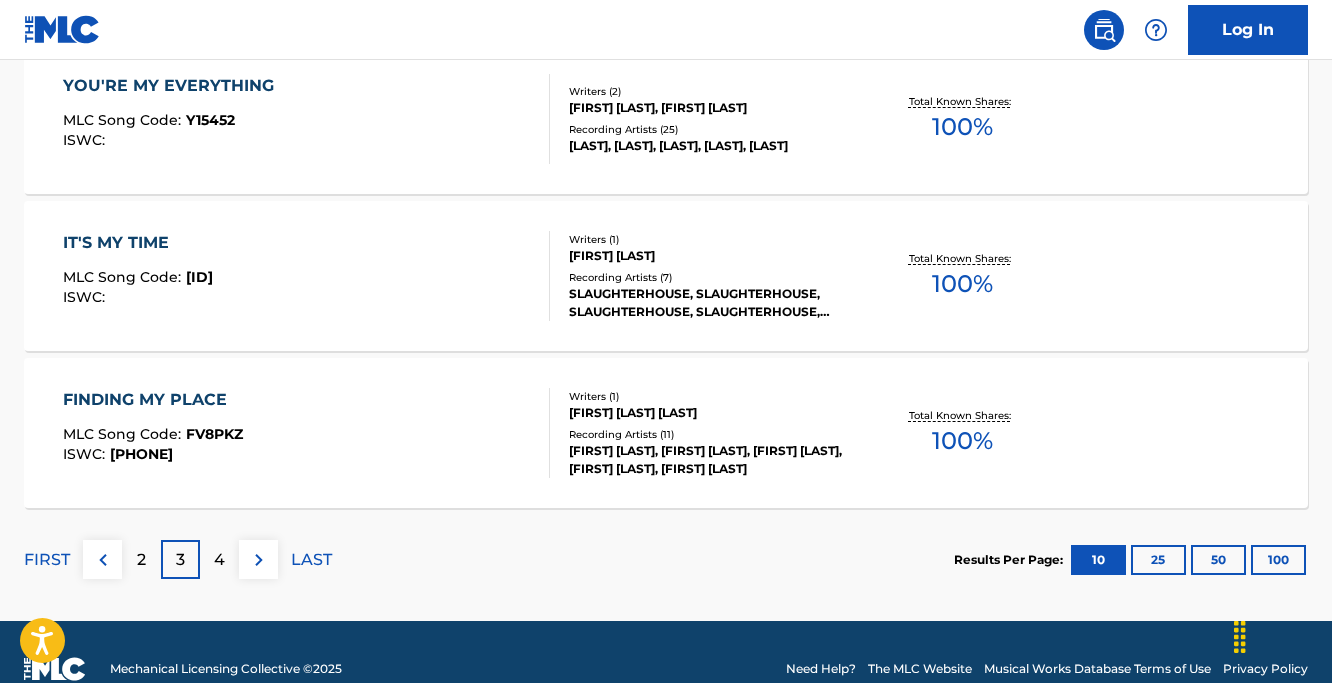 scroll, scrollTop: 1827, scrollLeft: 0, axis: vertical 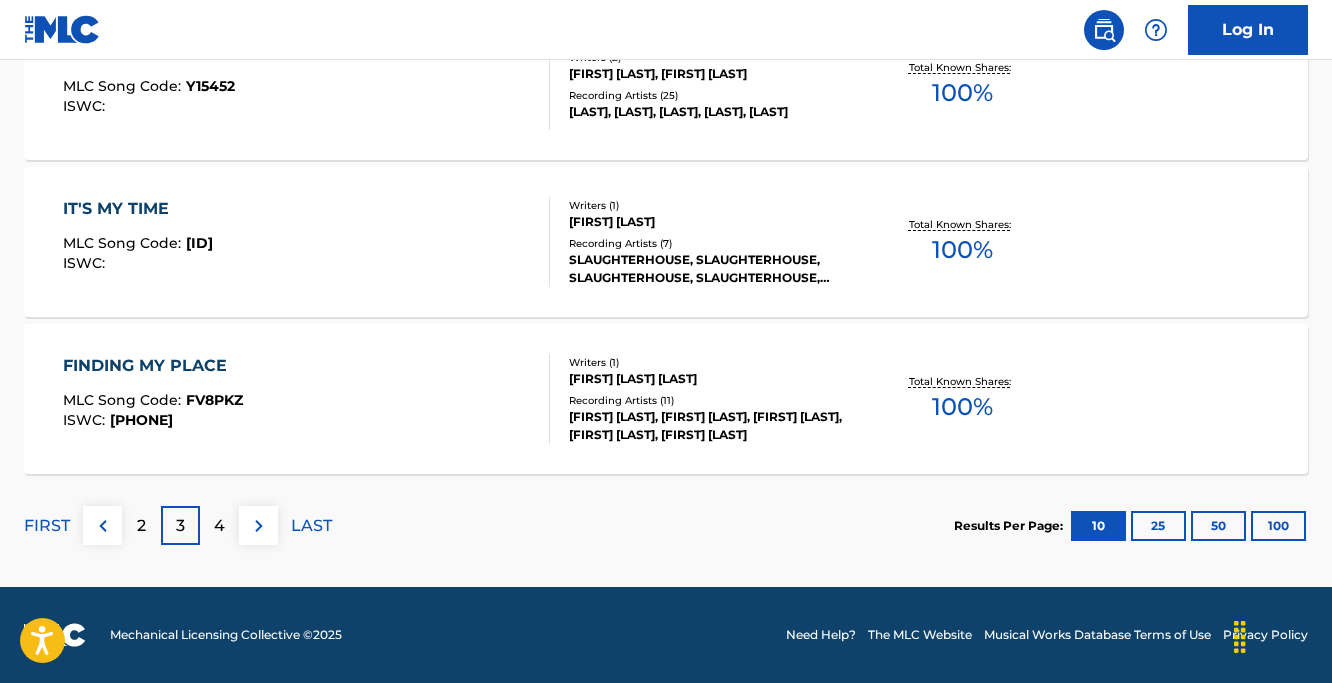 click on "4" at bounding box center (219, 526) 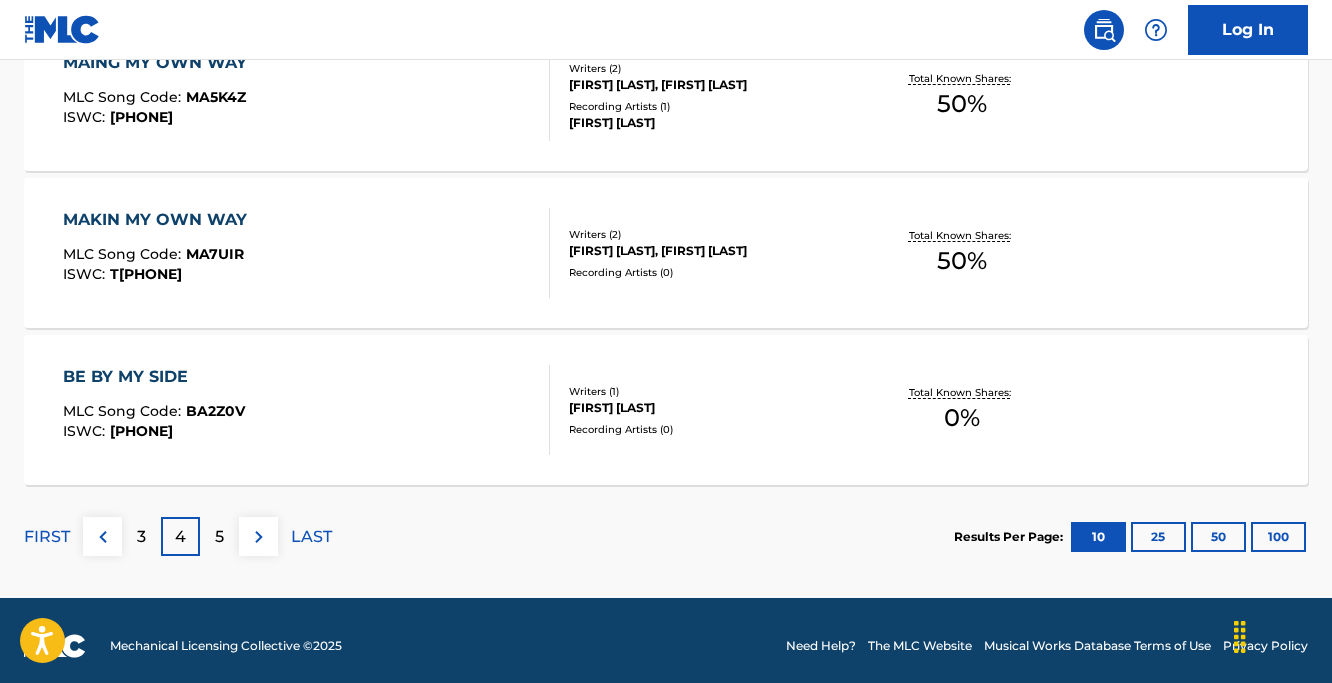 click on "5" at bounding box center [219, 536] 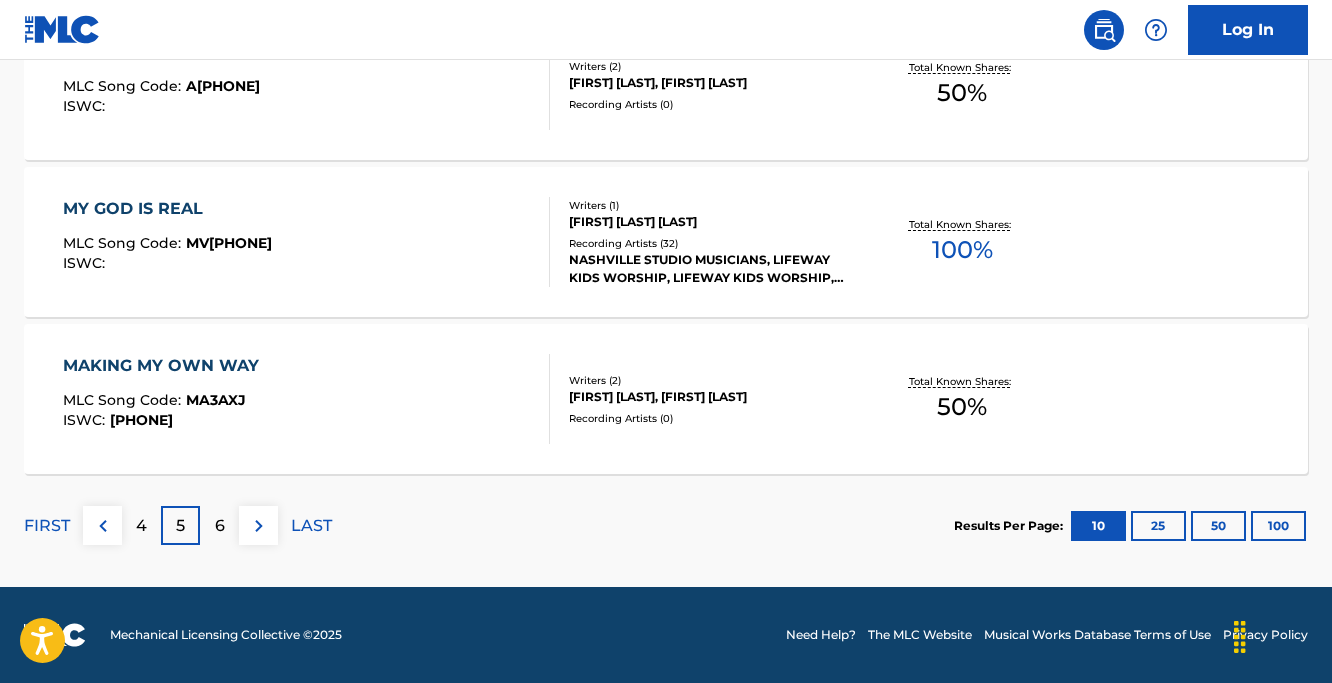click on "6" at bounding box center [220, 526] 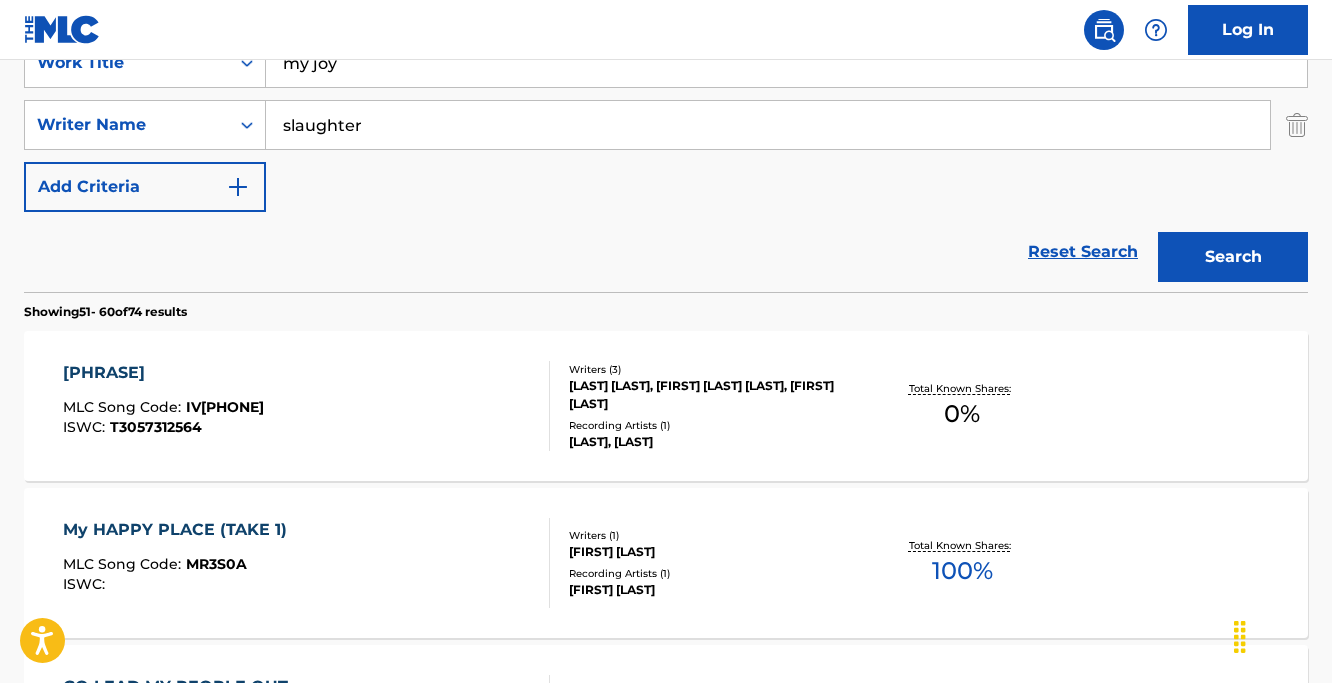 scroll, scrollTop: 0, scrollLeft: 0, axis: both 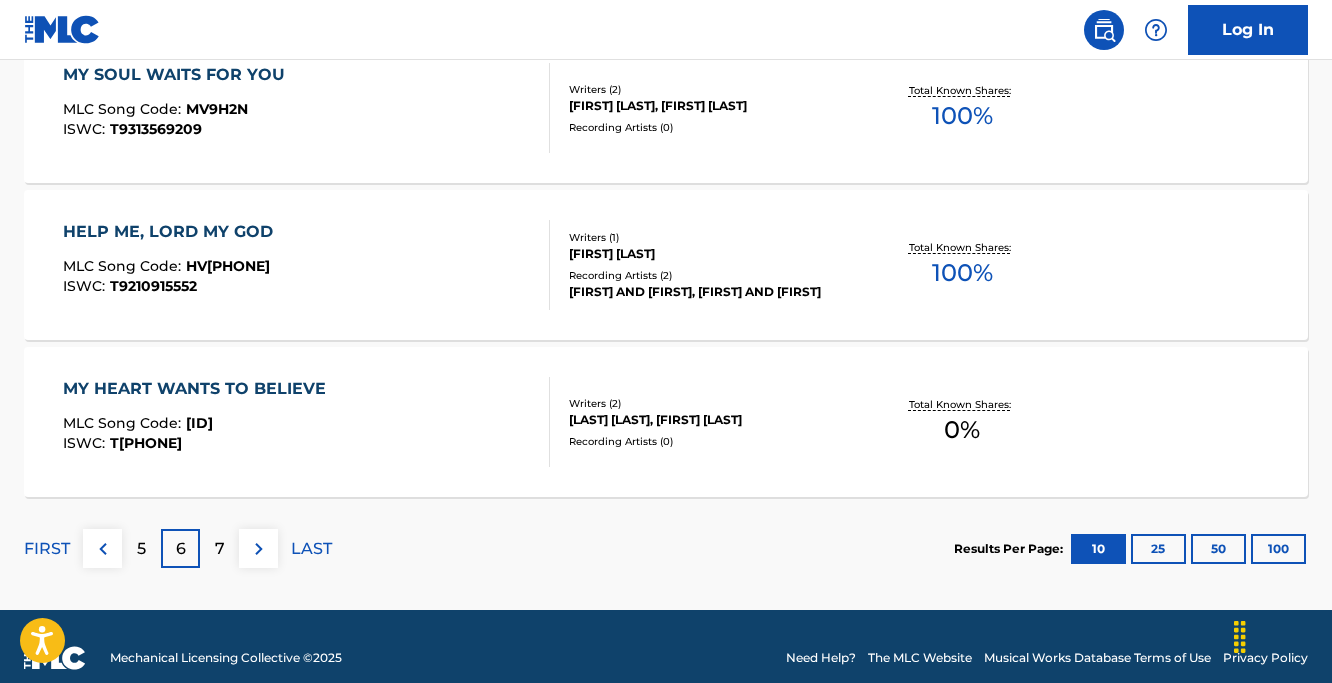 click on "7" at bounding box center [219, 548] 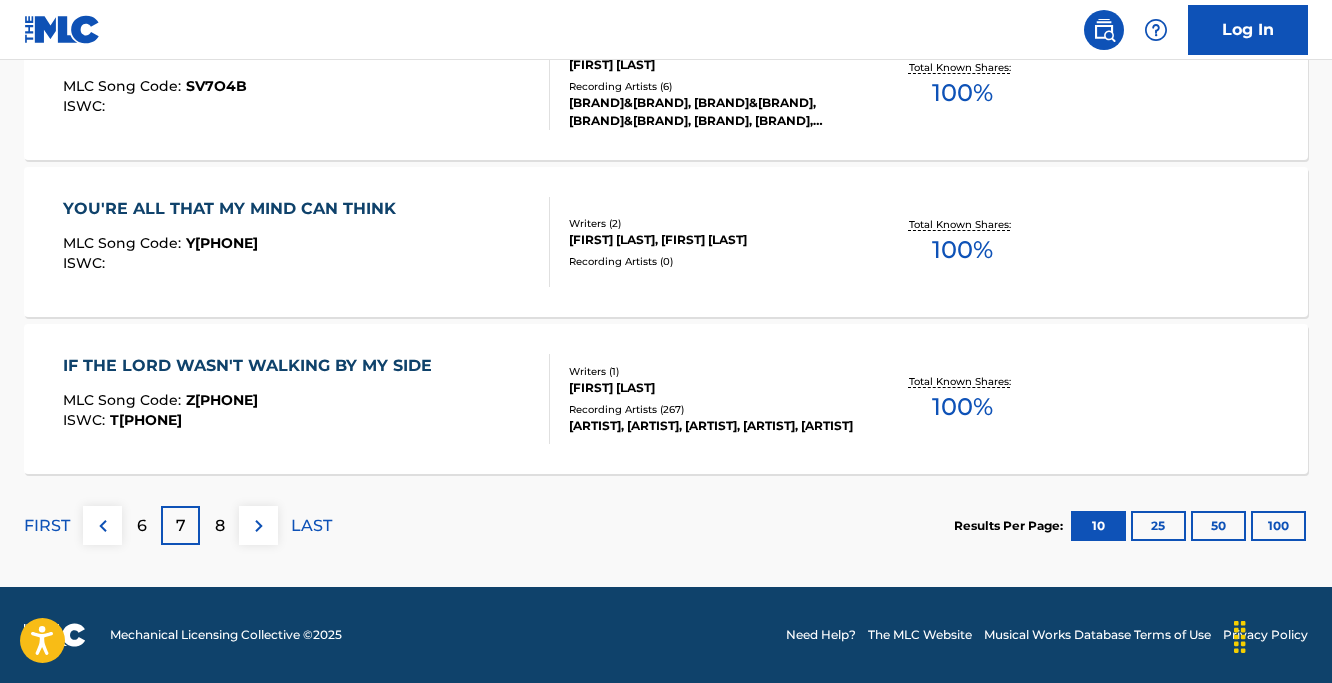 click on "8" at bounding box center [219, 525] 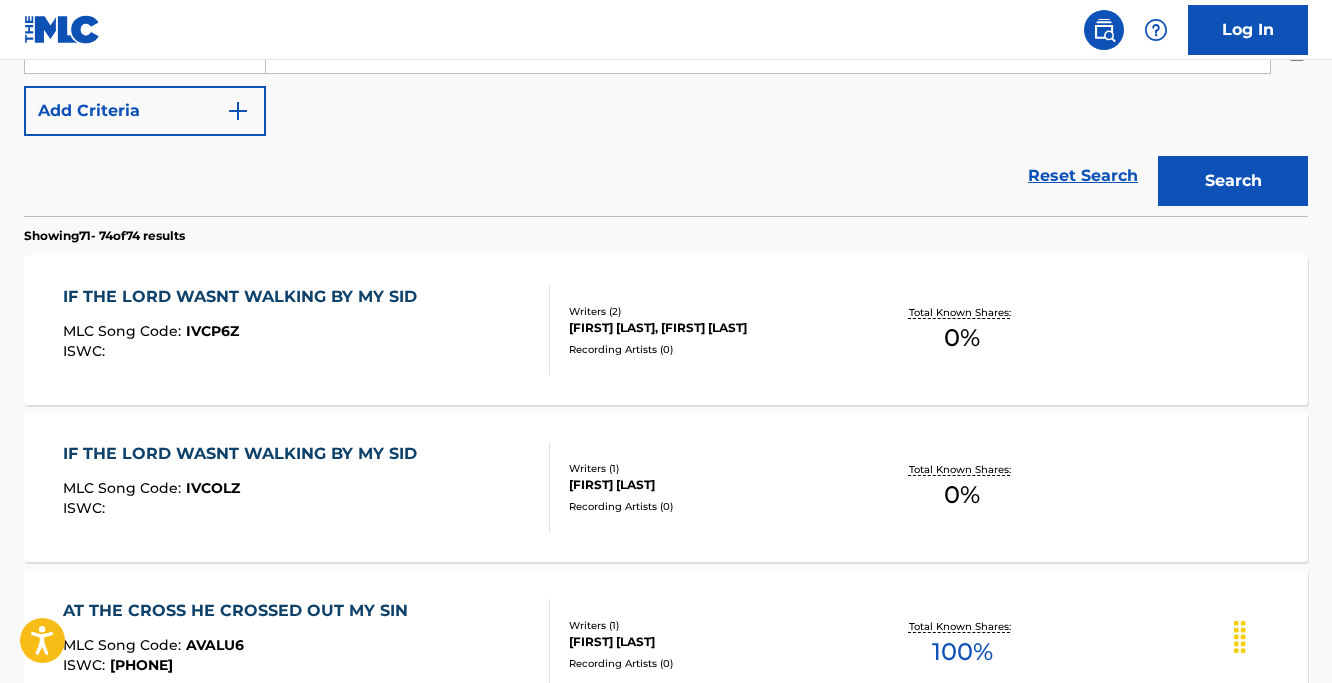 scroll, scrollTop: 0, scrollLeft: 0, axis: both 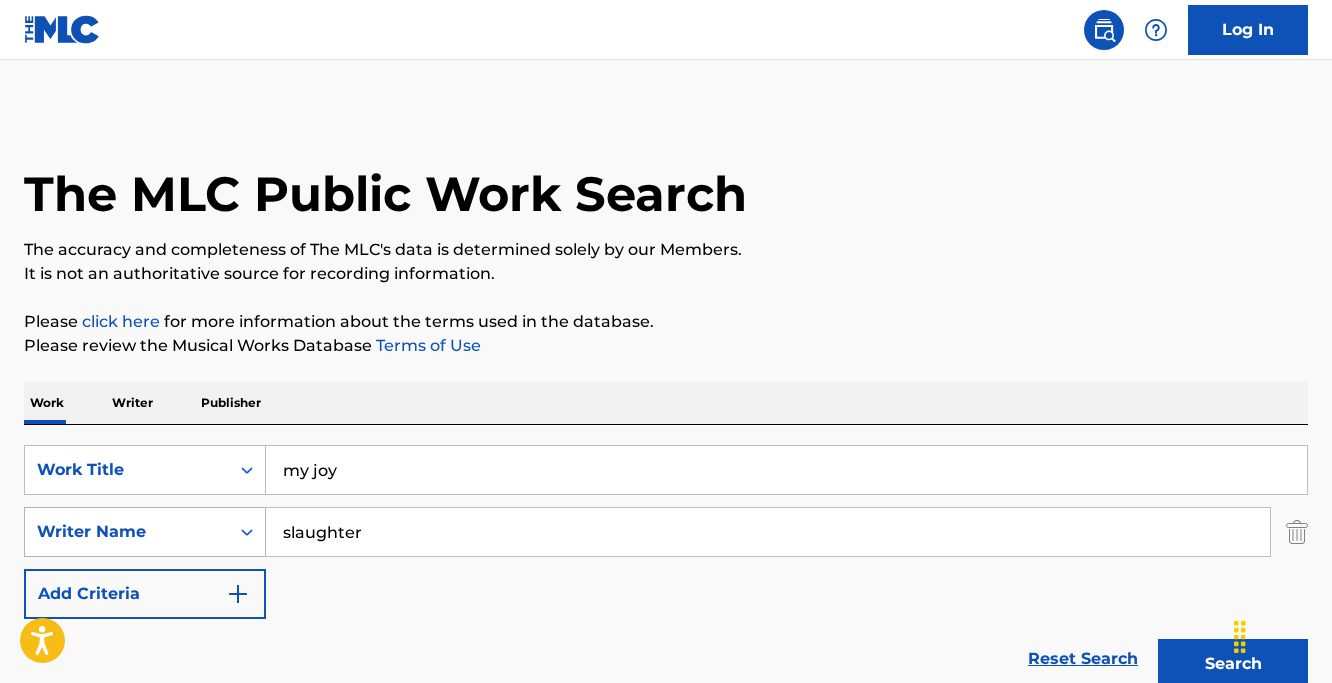 drag, startPoint x: 386, startPoint y: 532, endPoint x: 248, endPoint y: 540, distance: 138.23169 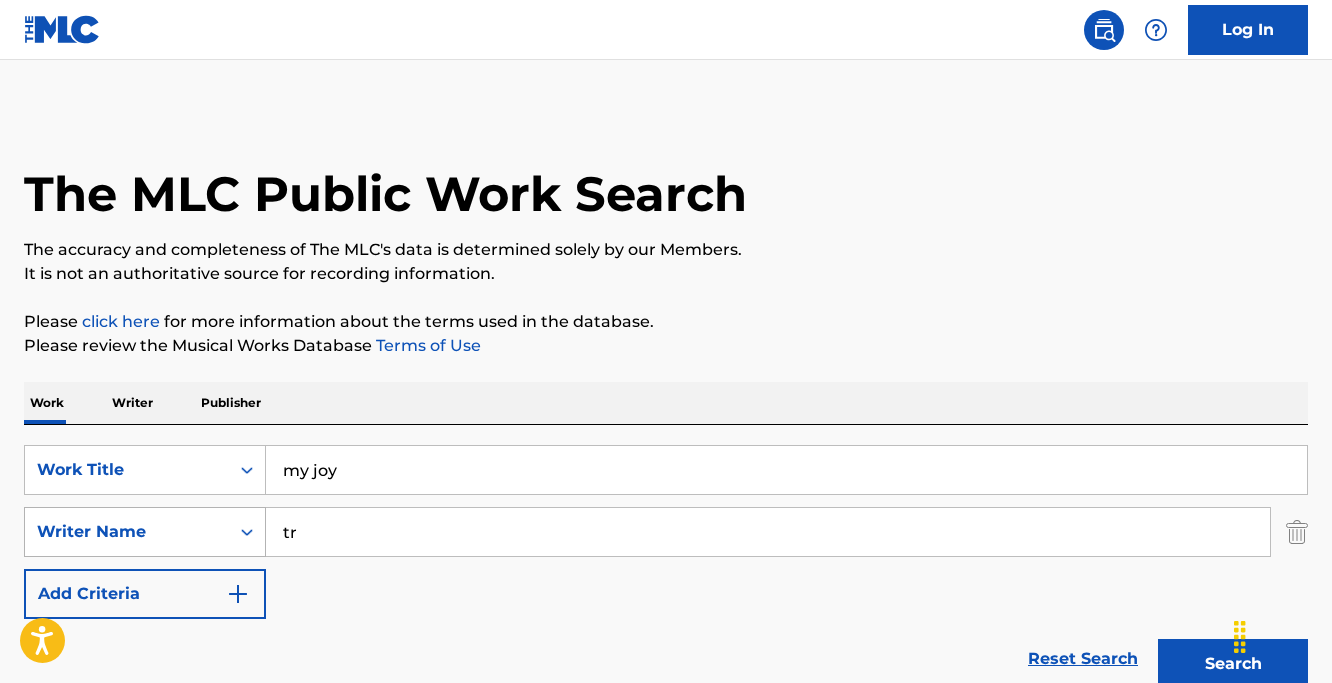 type on "t" 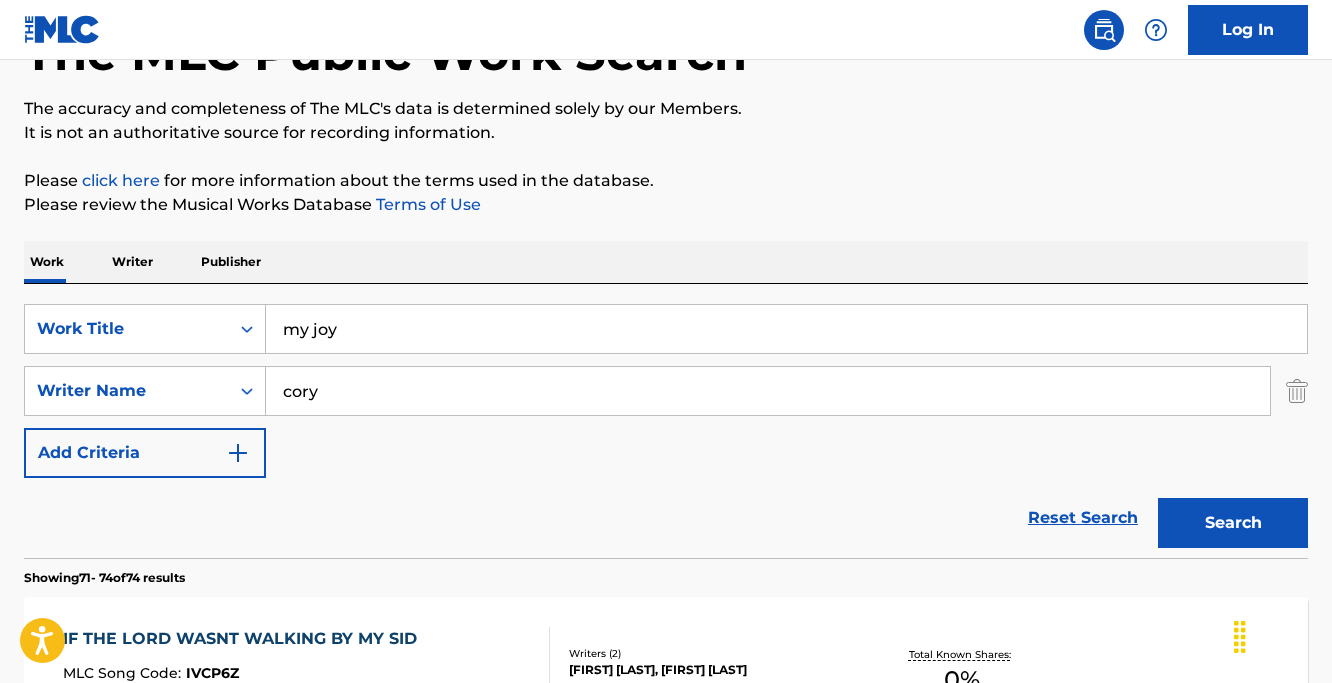 scroll, scrollTop: 155, scrollLeft: 0, axis: vertical 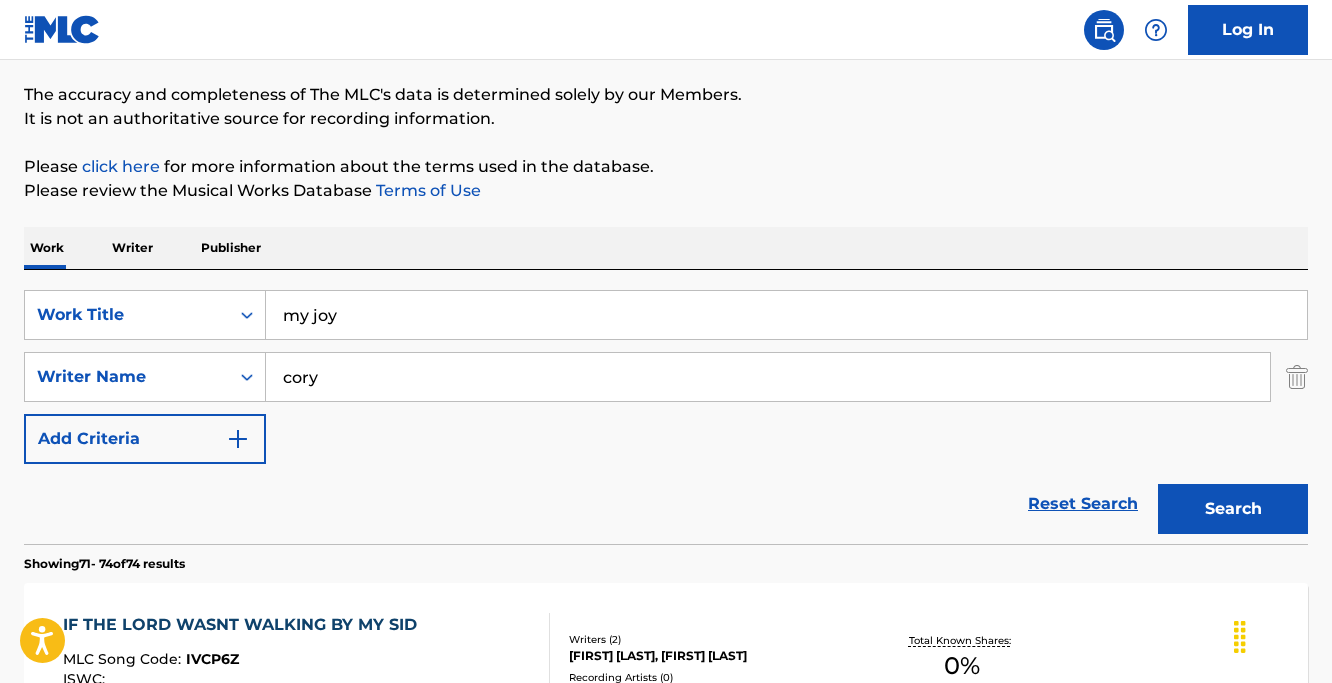 type on "cory" 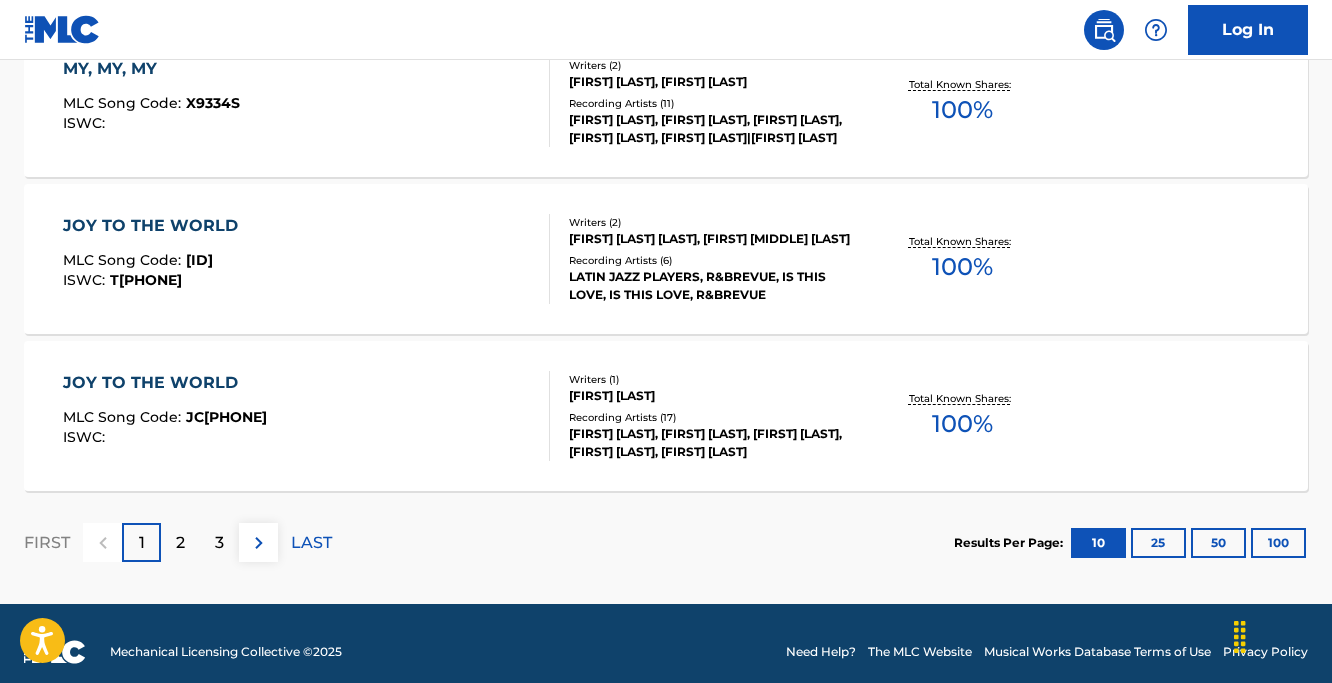 scroll, scrollTop: 1817, scrollLeft: 0, axis: vertical 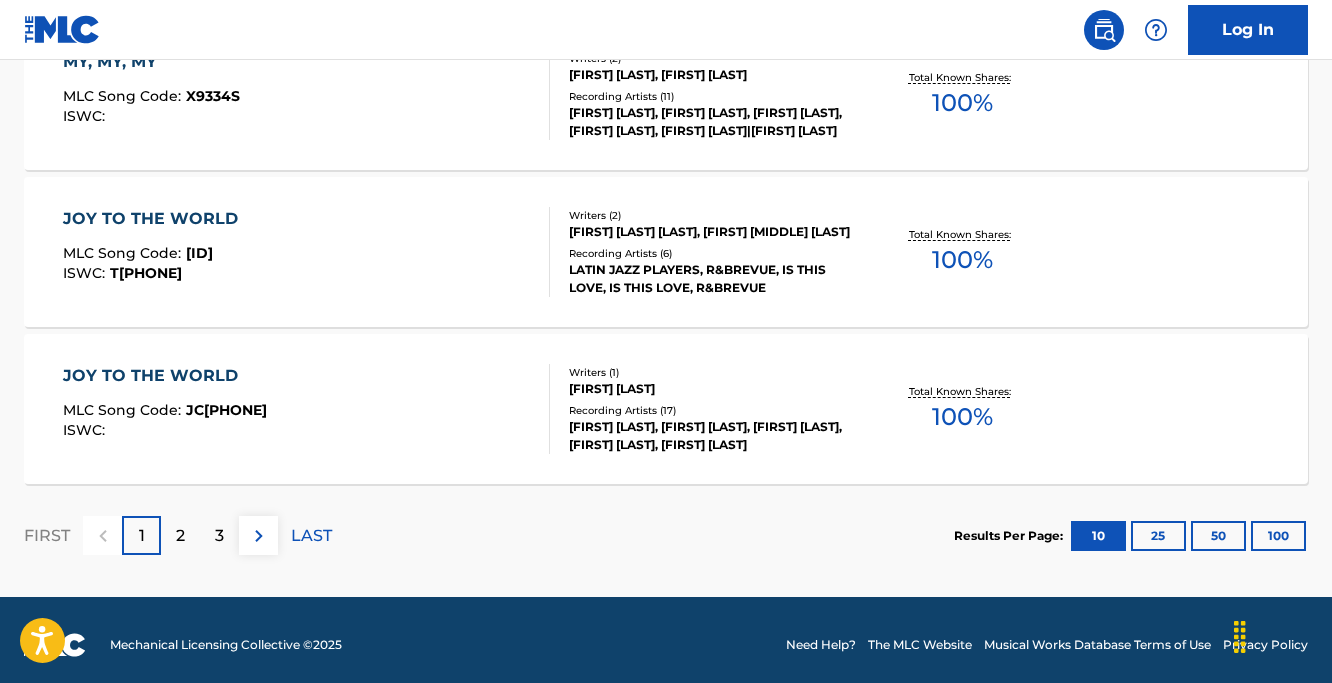 click on "2" at bounding box center [180, 535] 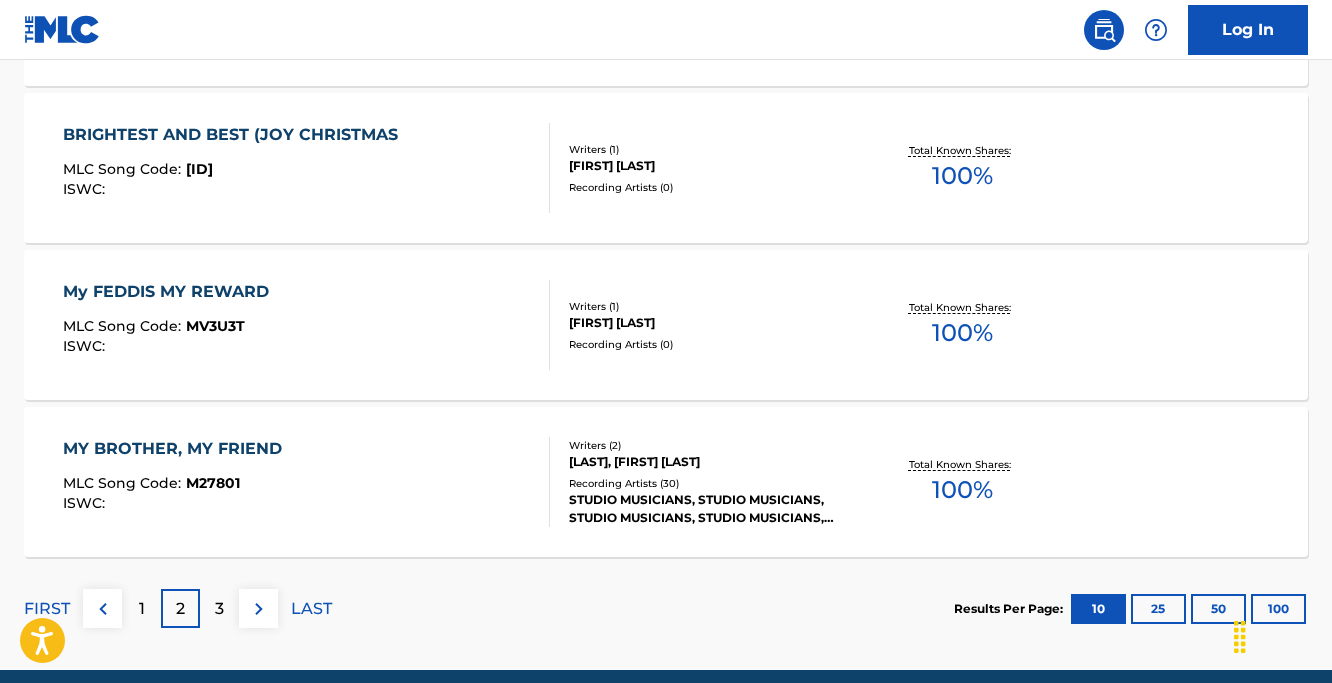 scroll, scrollTop: 1827, scrollLeft: 0, axis: vertical 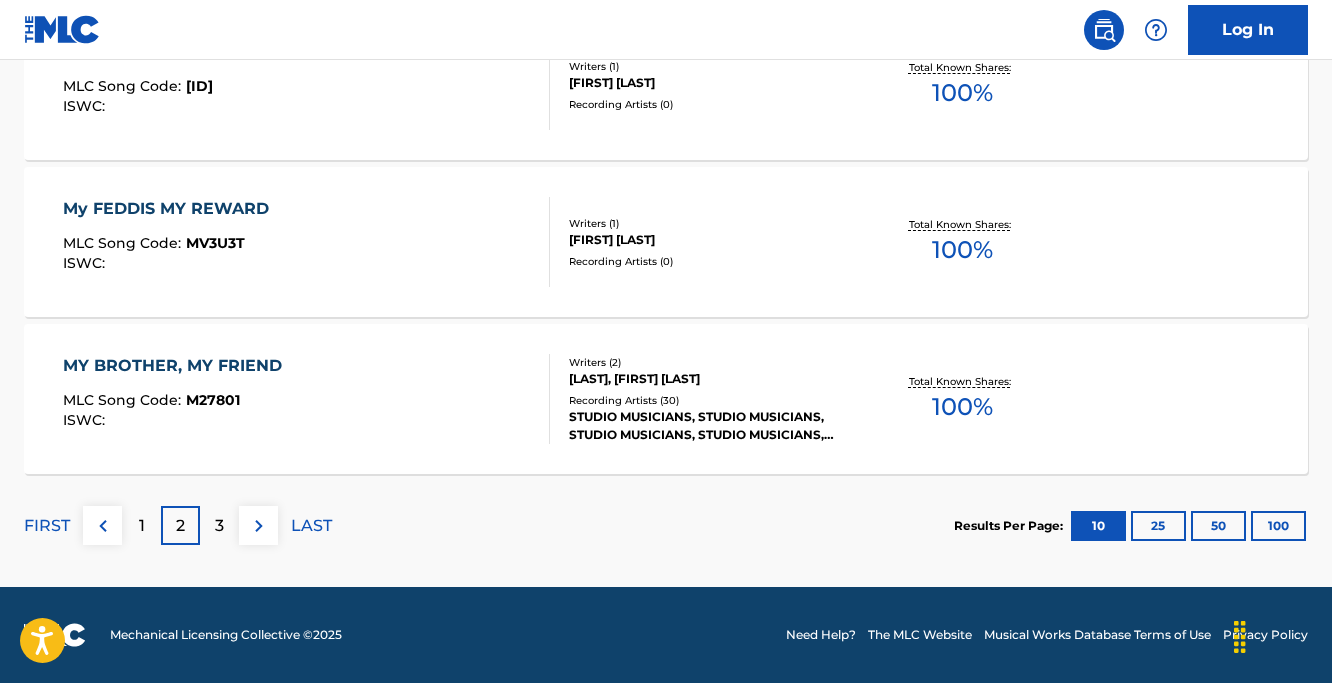 click on "3" at bounding box center (219, 526) 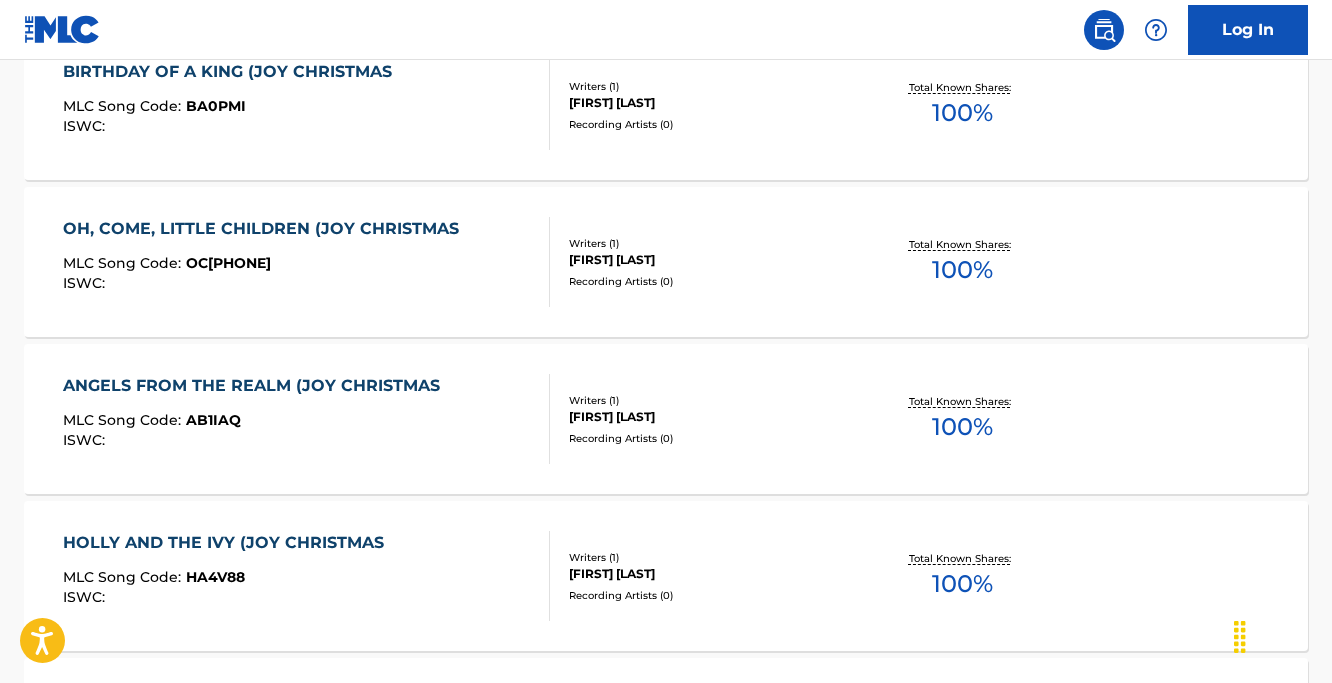 scroll, scrollTop: 1827, scrollLeft: 0, axis: vertical 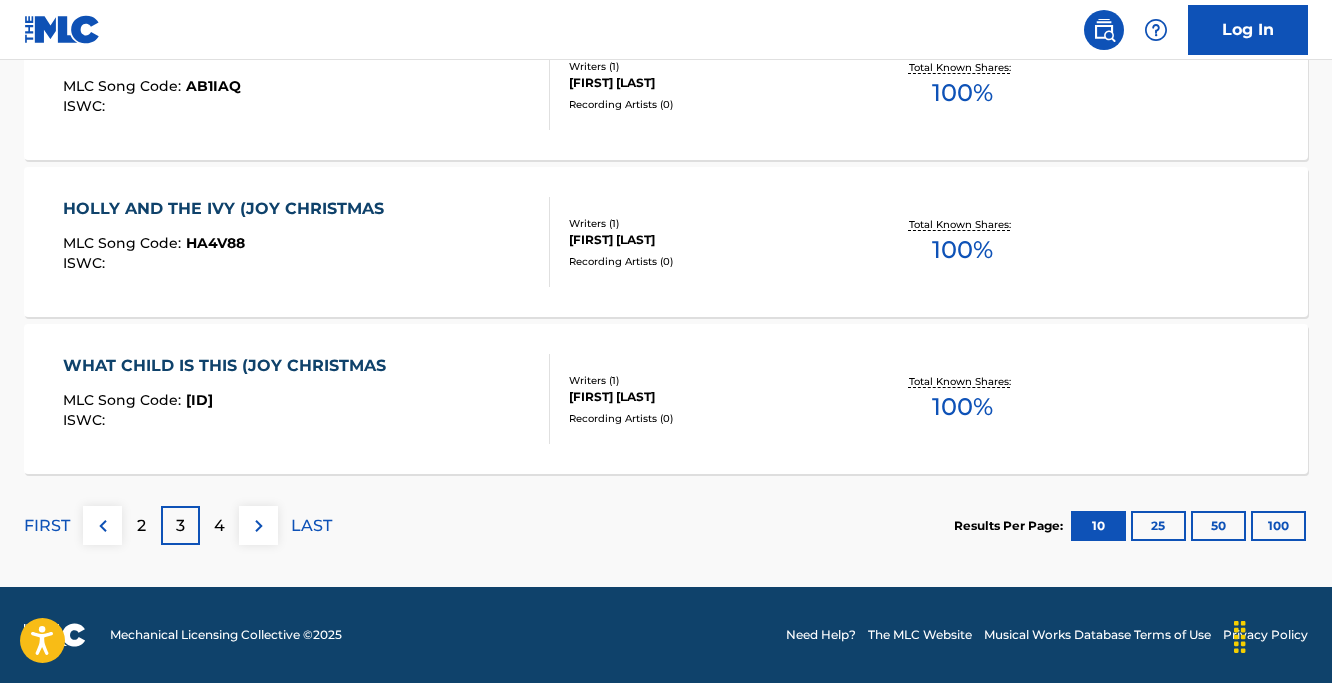 click on "4" at bounding box center (219, 526) 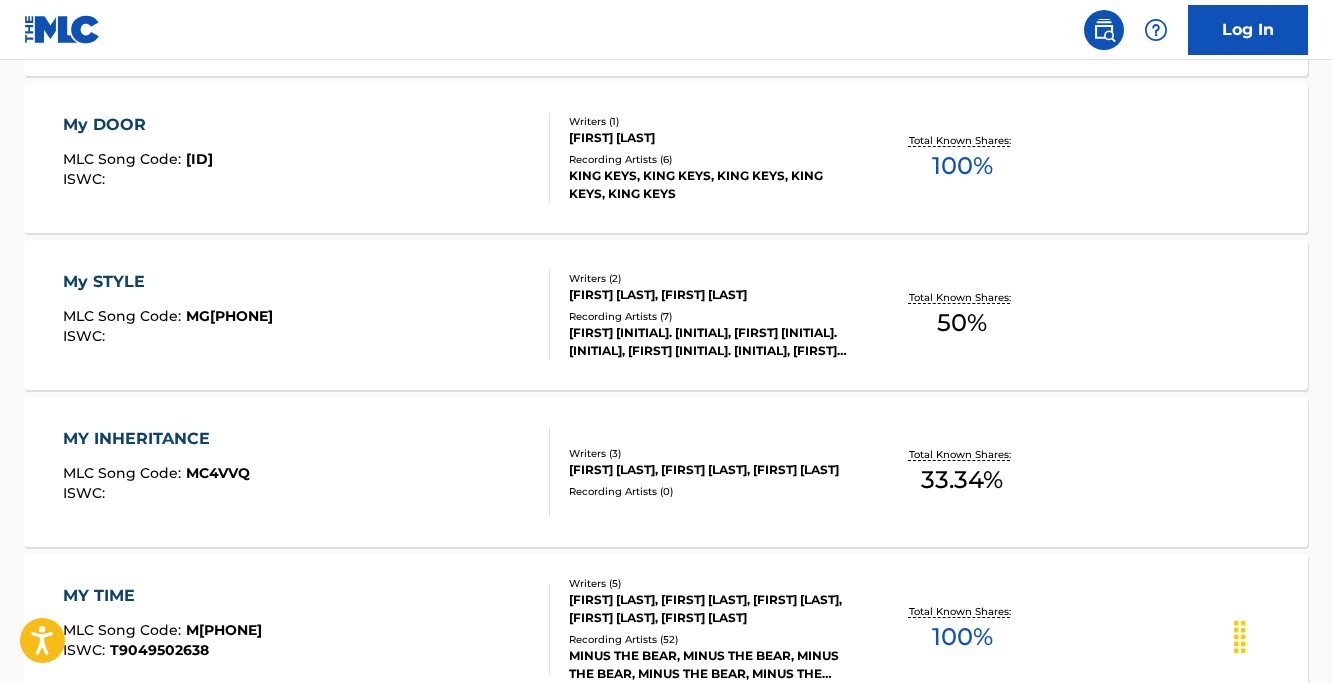scroll, scrollTop: 1827, scrollLeft: 0, axis: vertical 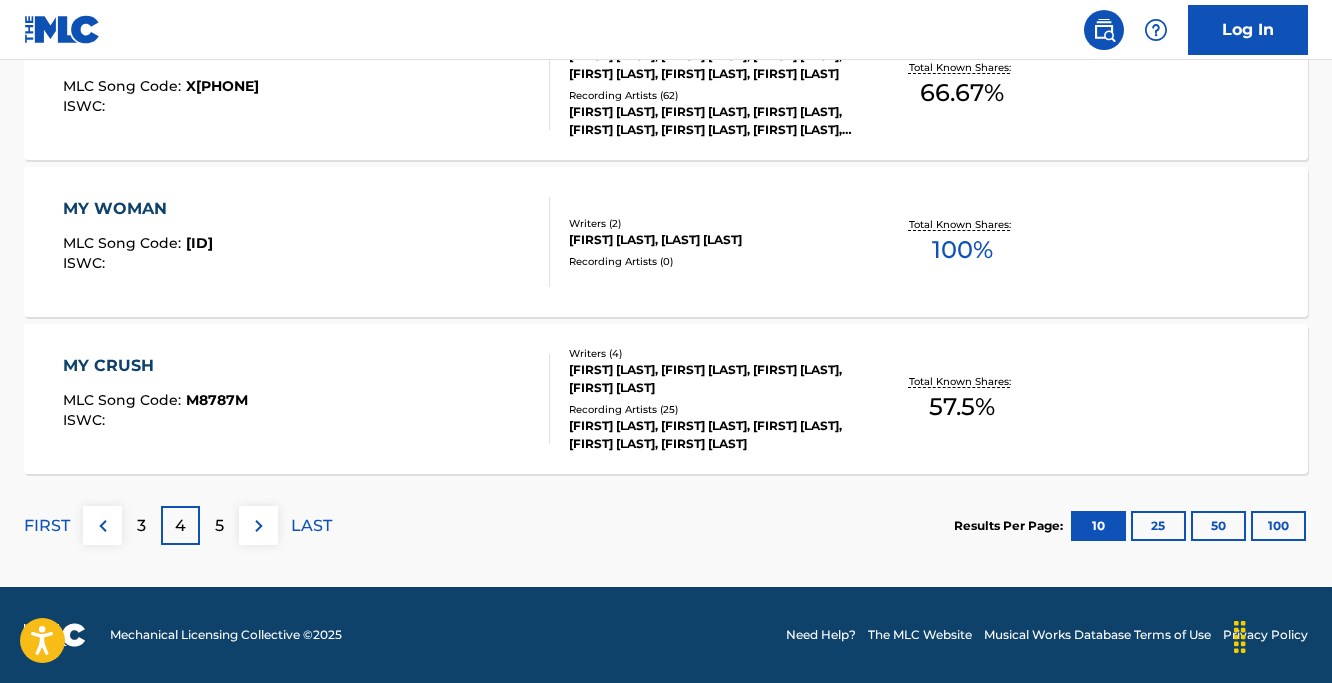 click on "5" at bounding box center (219, 526) 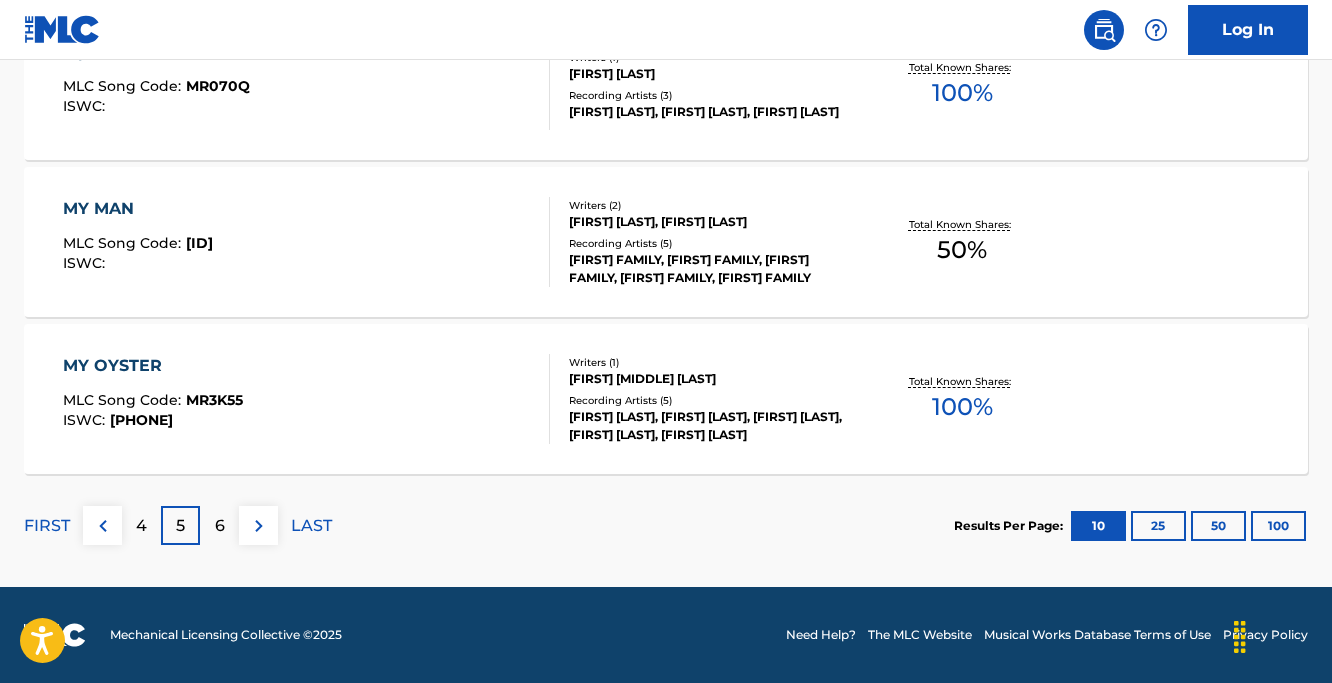 click on "6" at bounding box center [220, 526] 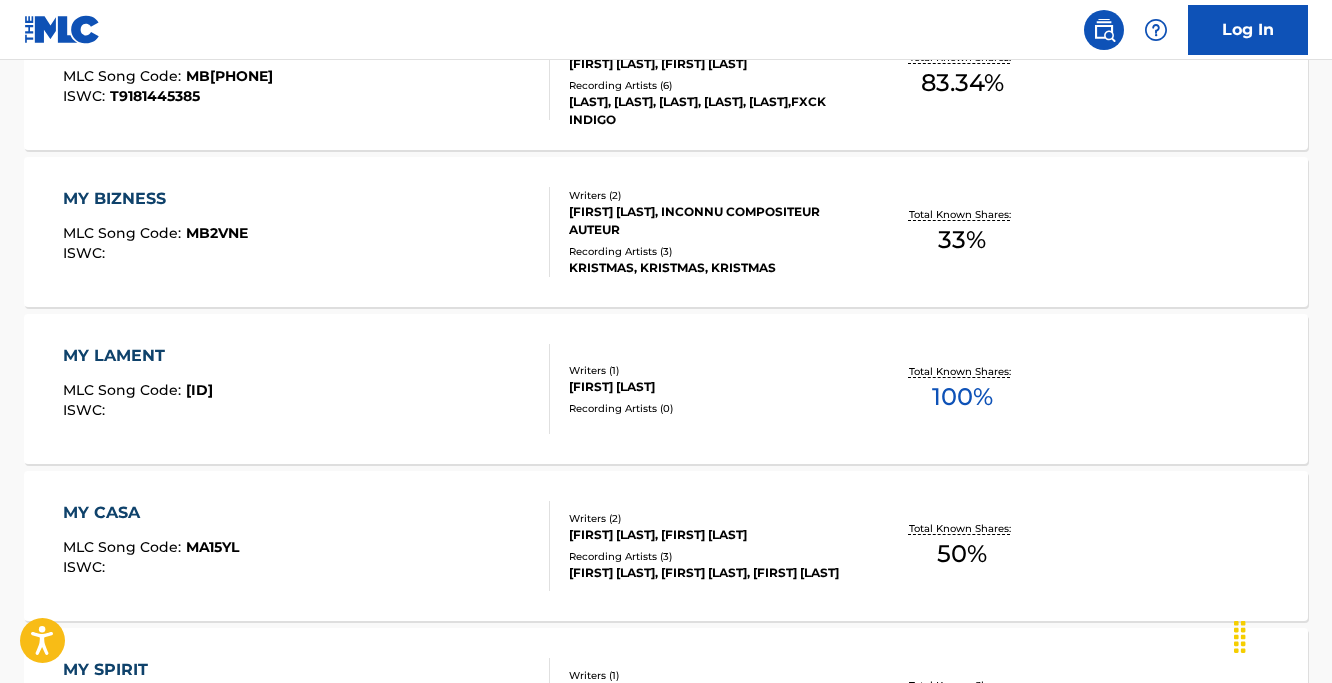 scroll, scrollTop: 1827, scrollLeft: 0, axis: vertical 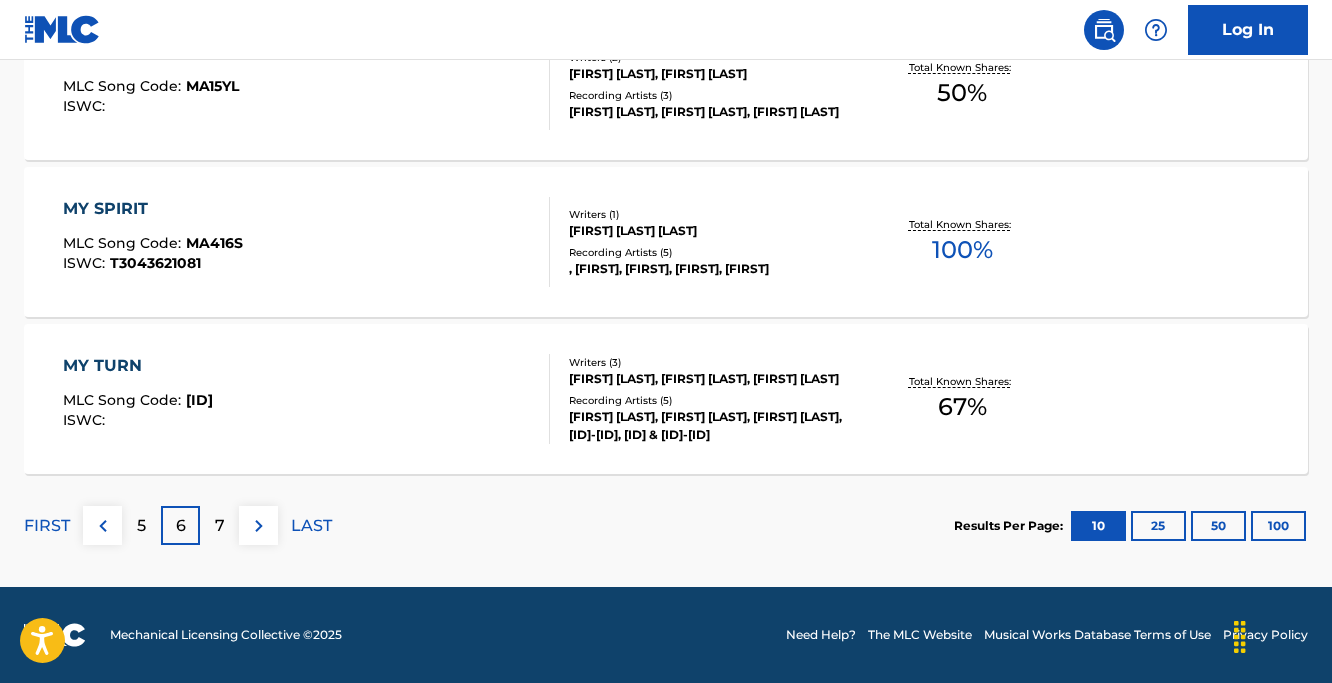 click on "7" at bounding box center [220, 526] 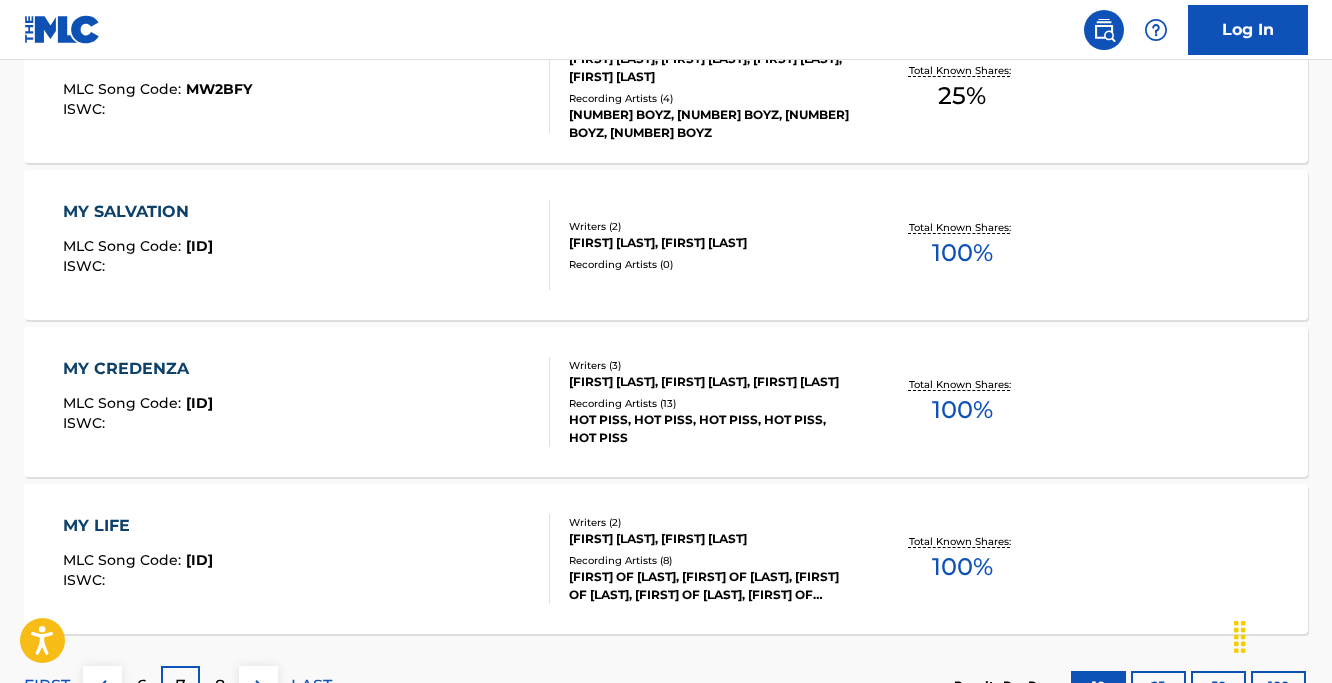 scroll, scrollTop: 1827, scrollLeft: 0, axis: vertical 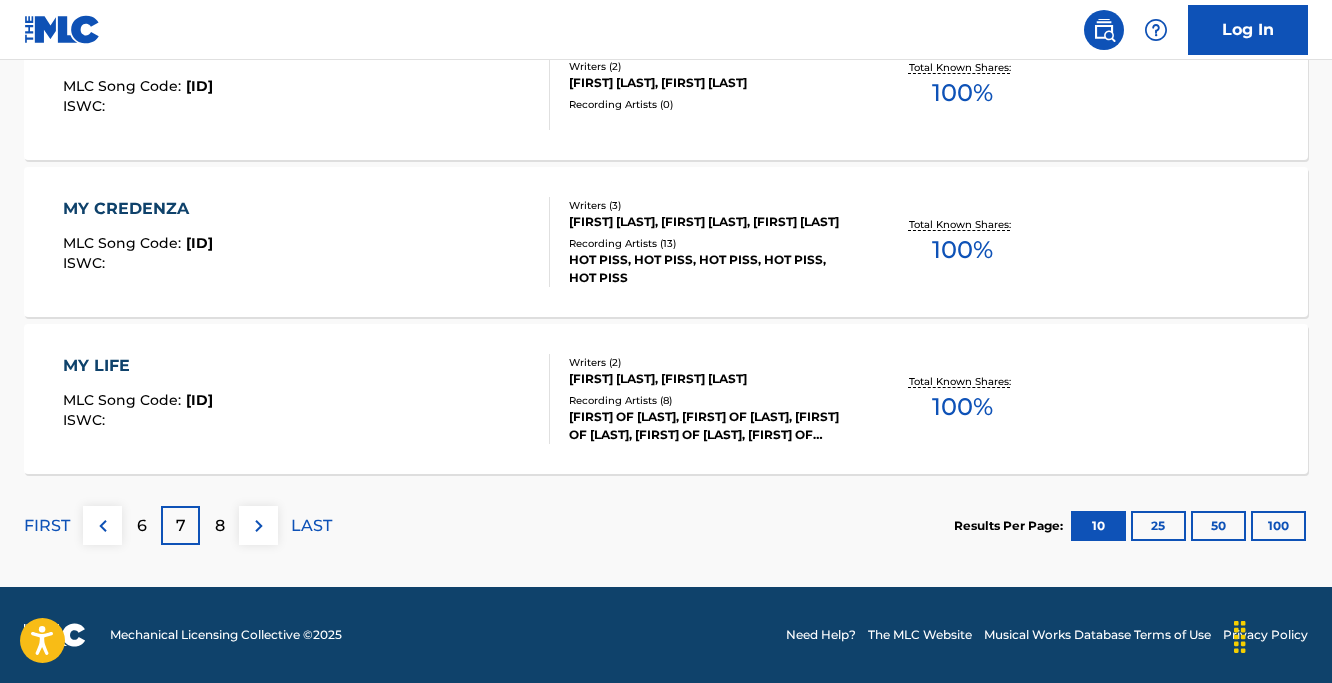 click on "[NUMBER] [NUMBER] [NUMBER] [LAST]" at bounding box center (178, 525) 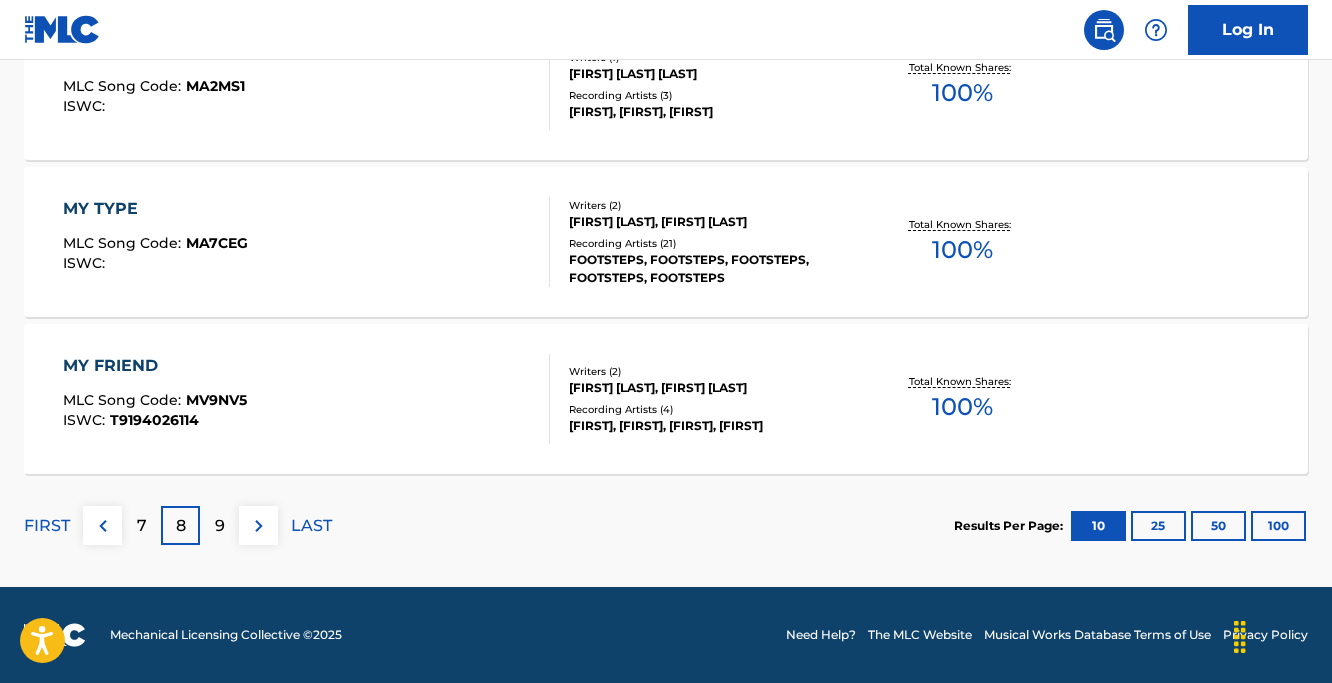 click on "9" at bounding box center (219, 525) 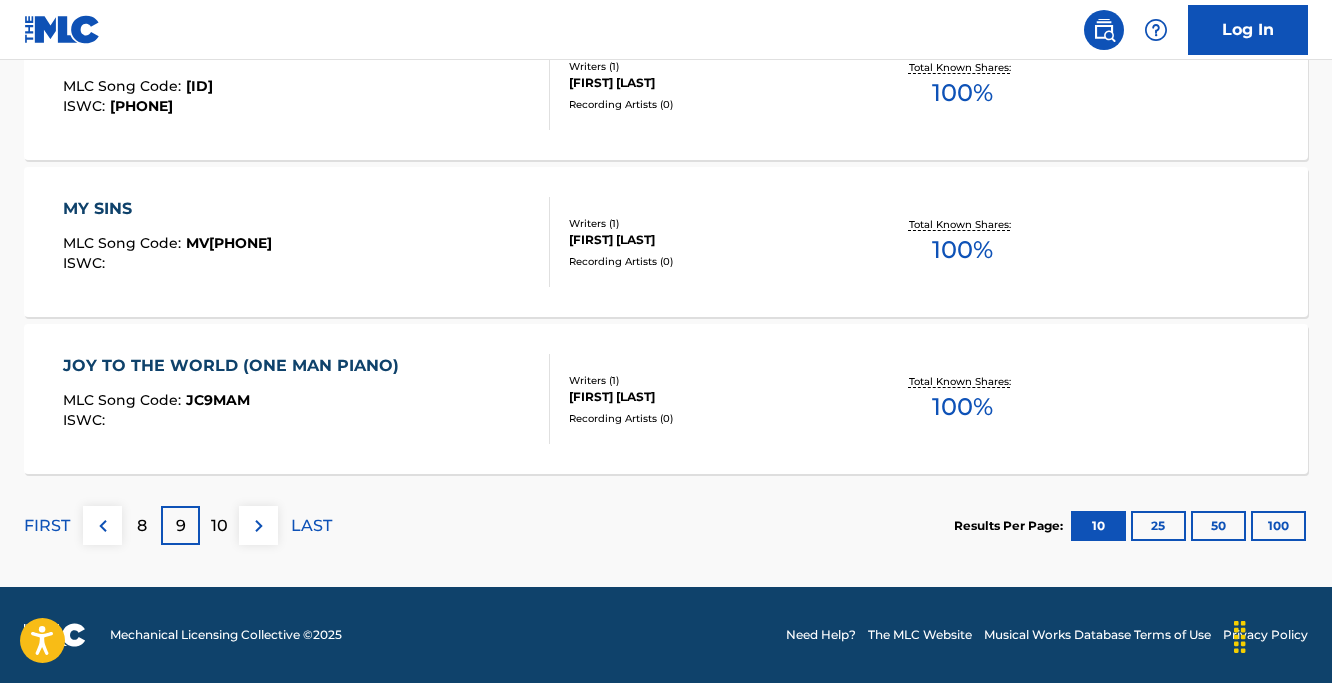 click on "10" at bounding box center (219, 526) 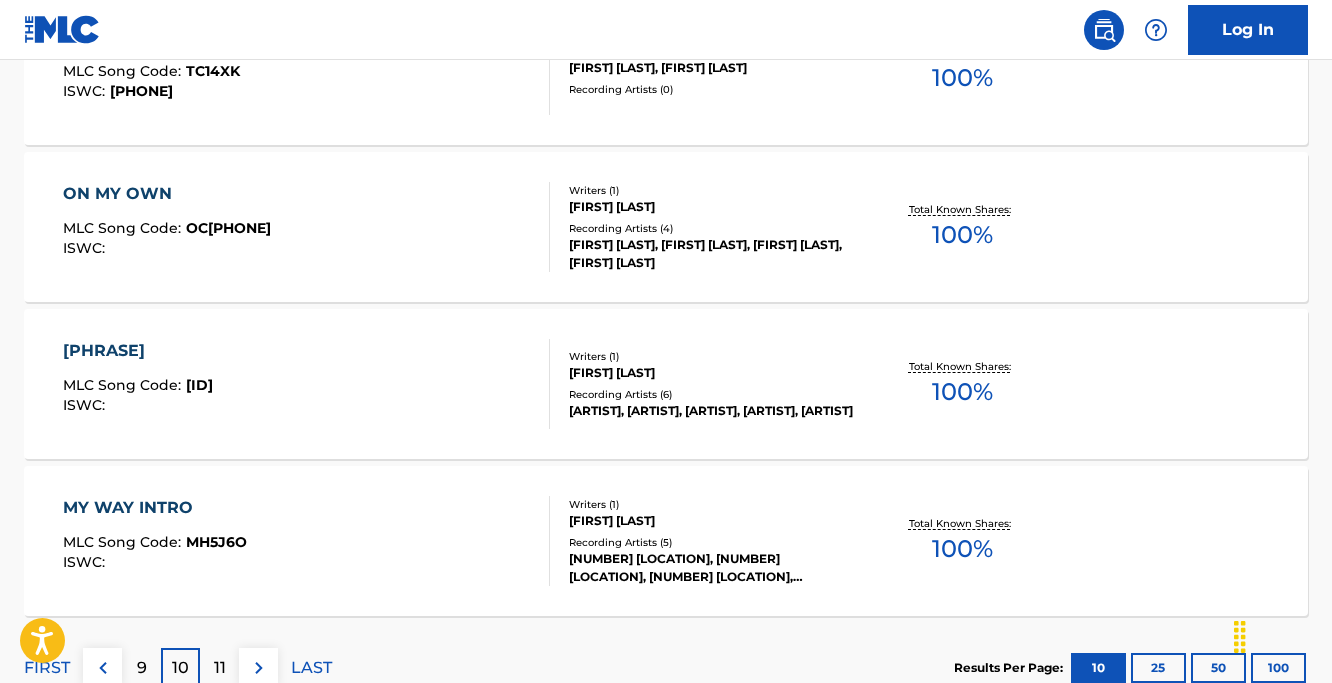 scroll, scrollTop: 1827, scrollLeft: 0, axis: vertical 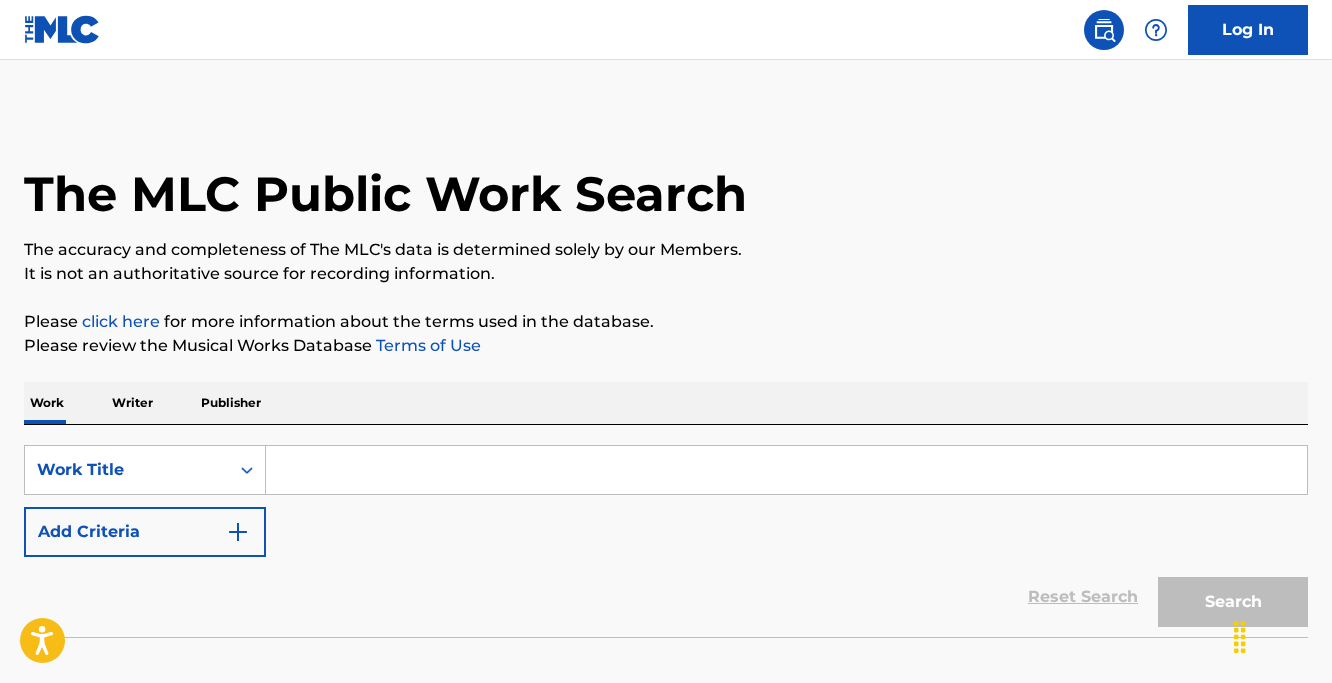 click at bounding box center (786, 470) 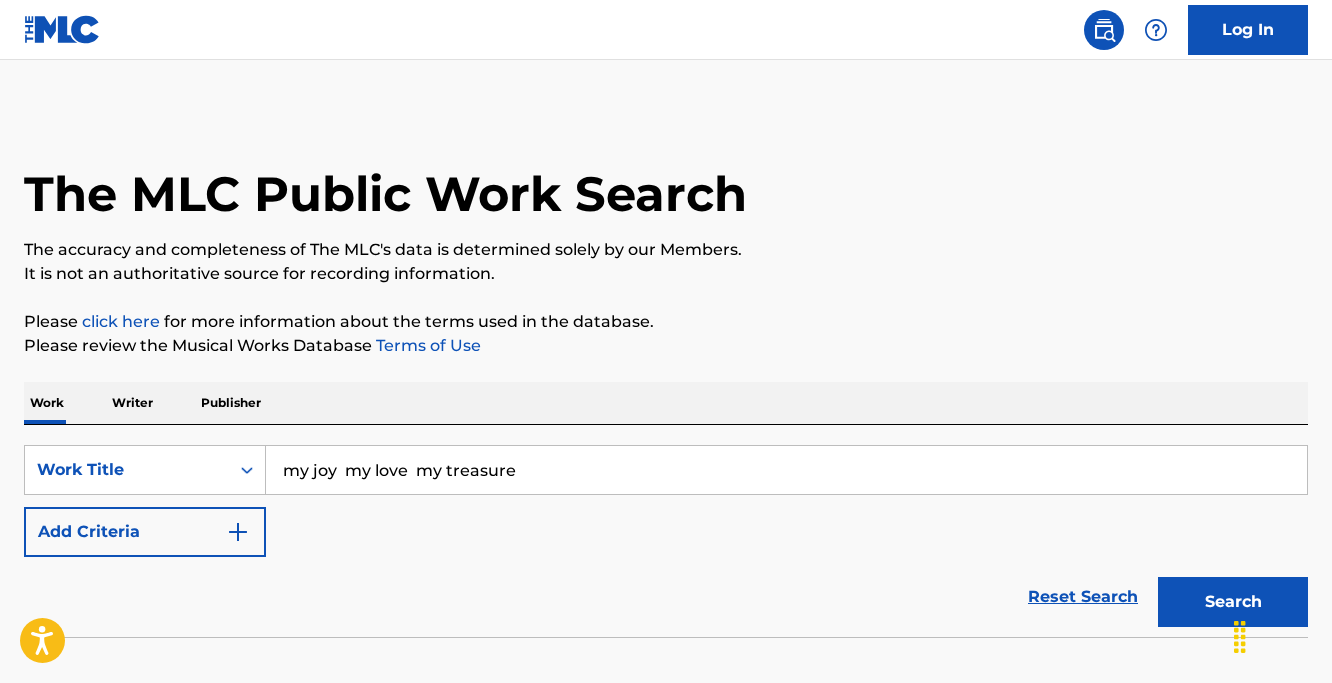 drag, startPoint x: 521, startPoint y: 468, endPoint x: 343, endPoint y: 473, distance: 178.0702 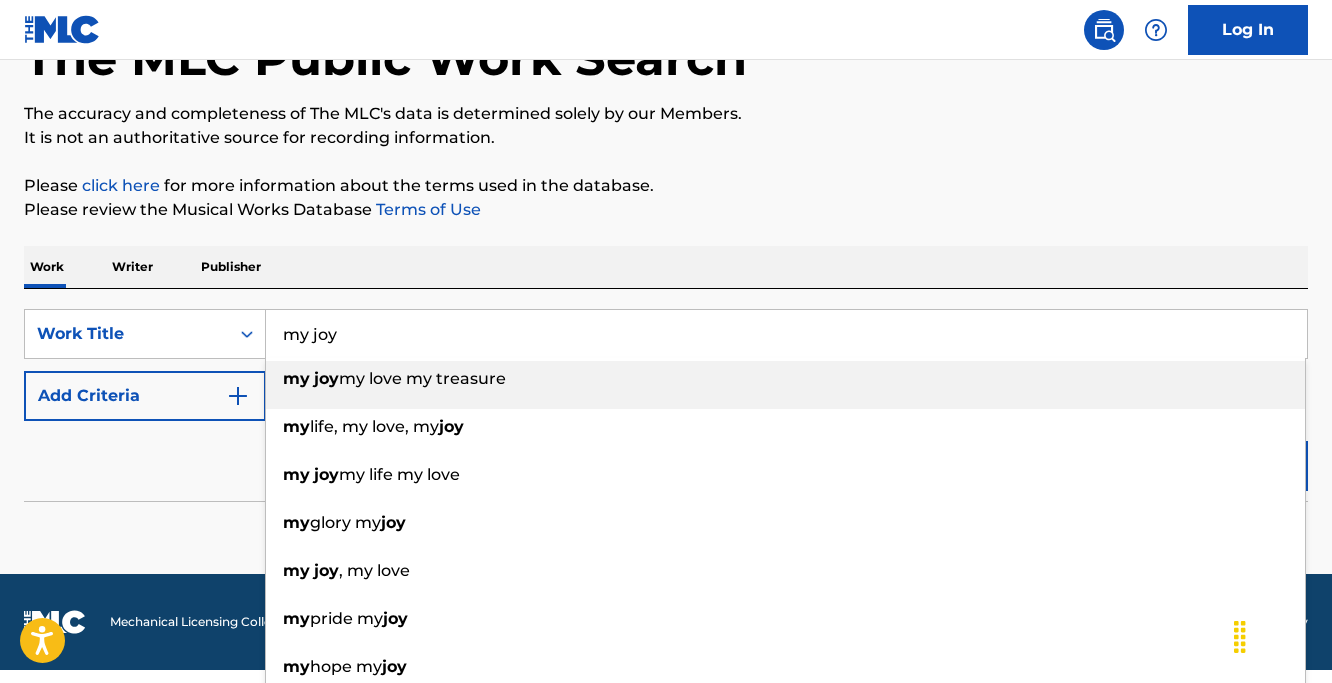 type on "my joy" 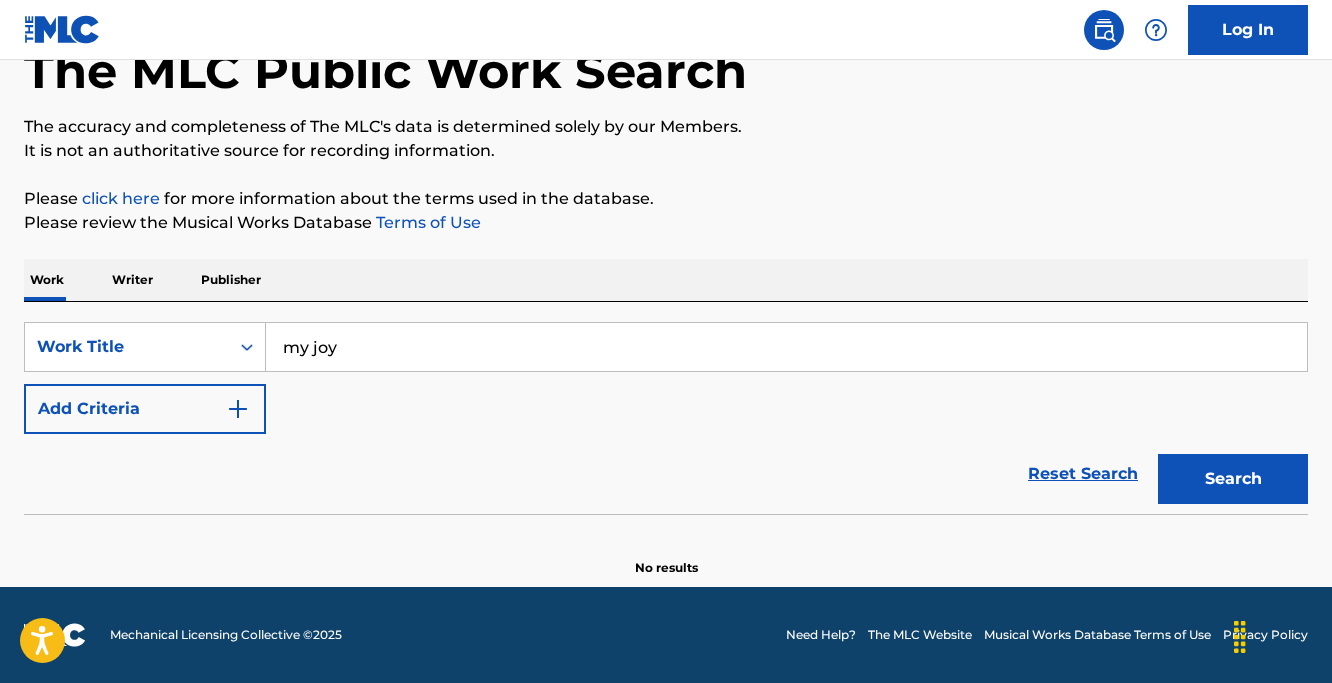 scroll, scrollTop: 123, scrollLeft: 0, axis: vertical 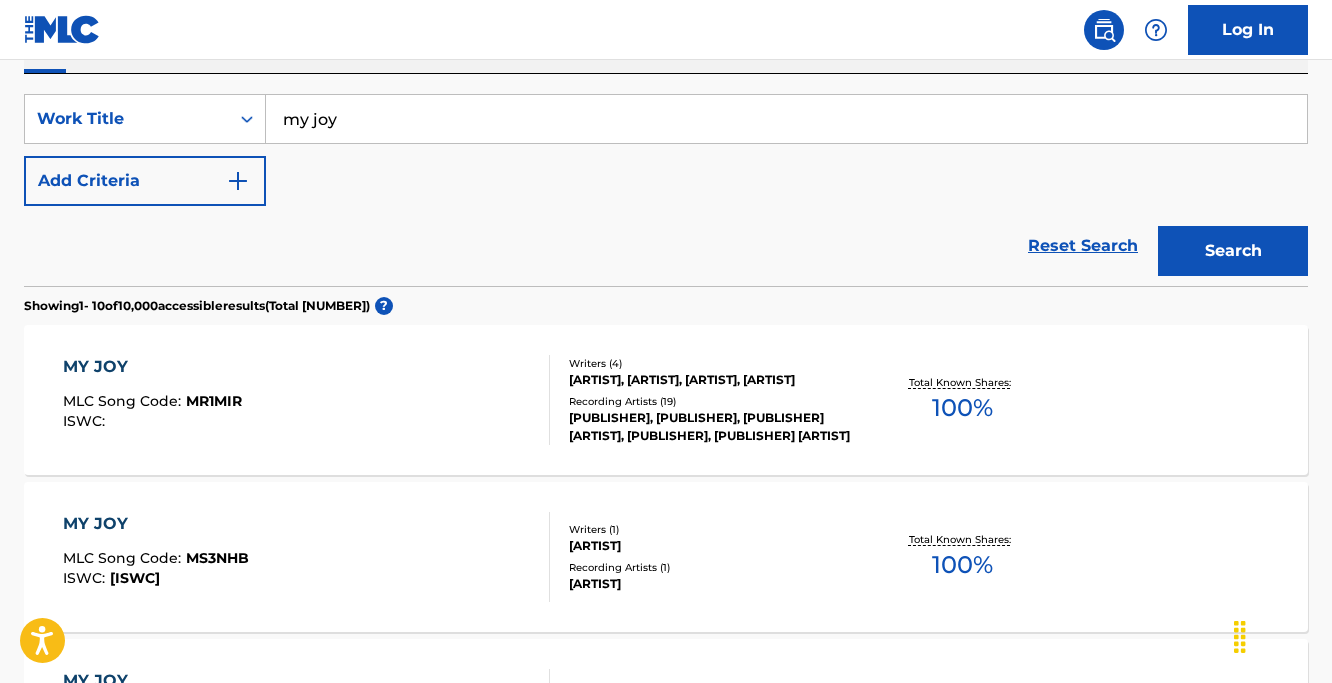 click on "MY JOY" at bounding box center [152, 367] 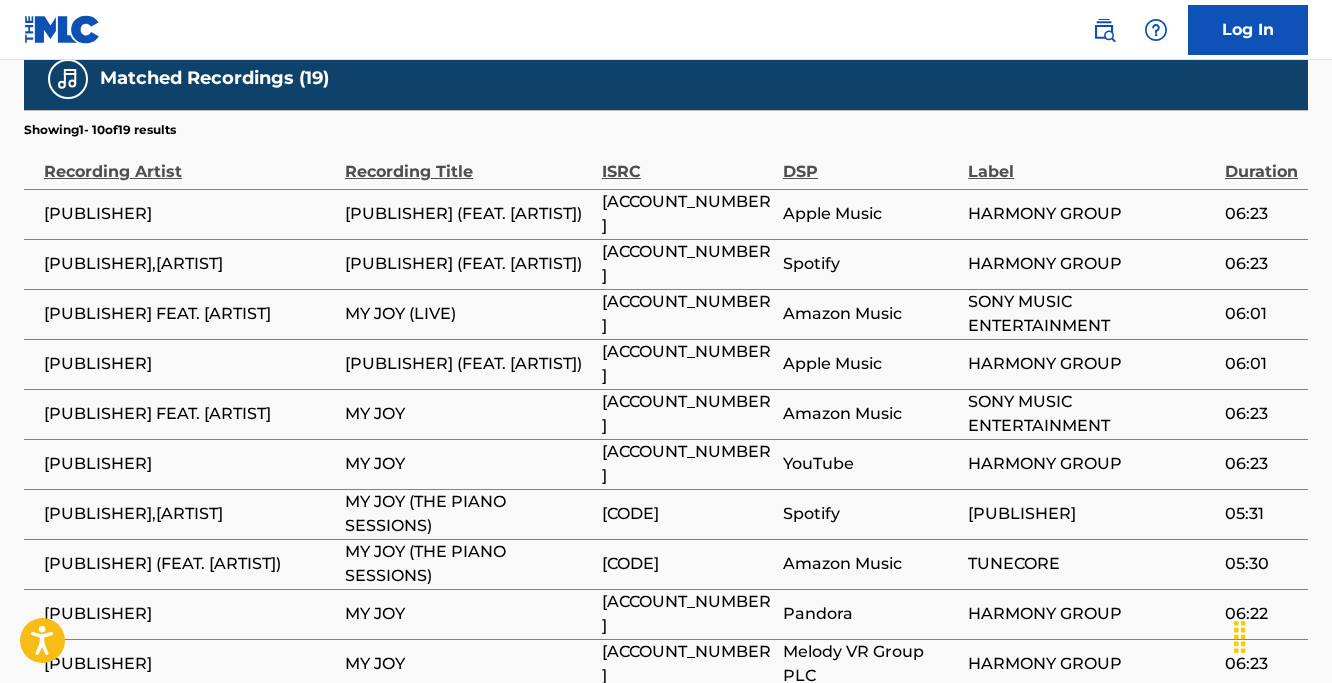 scroll, scrollTop: 3522, scrollLeft: 0, axis: vertical 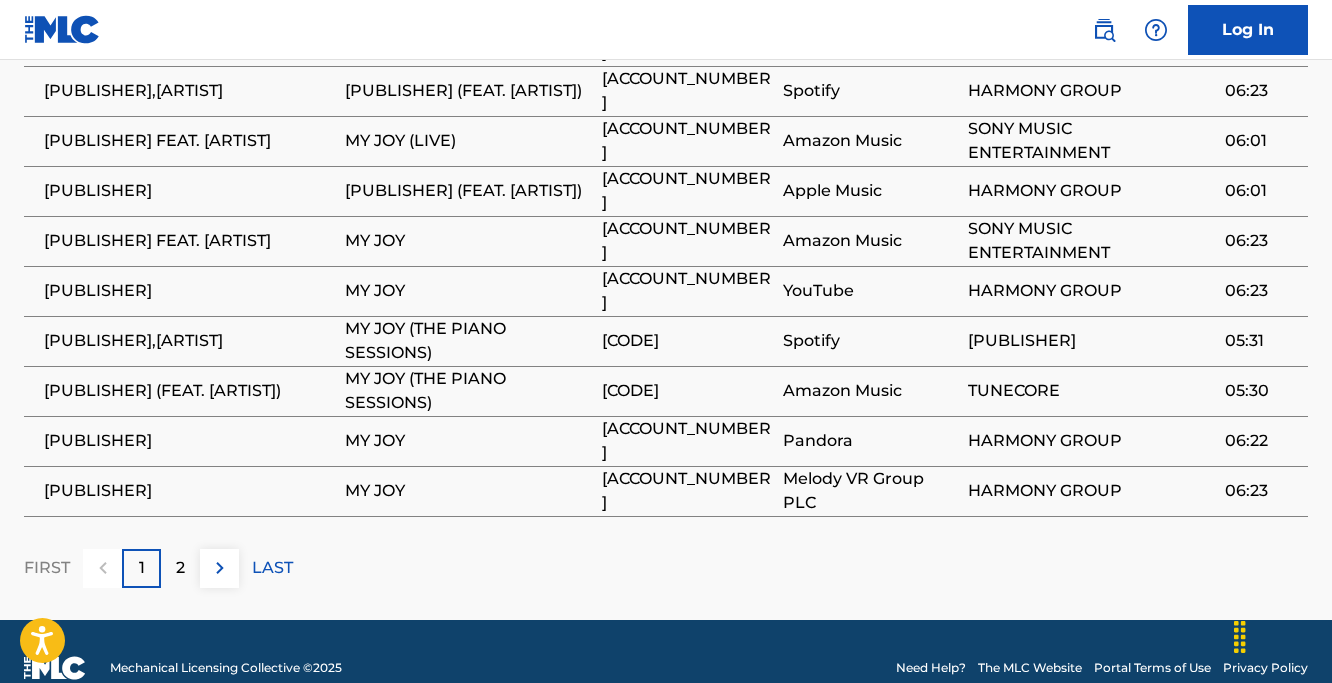click on "2" at bounding box center (180, 568) 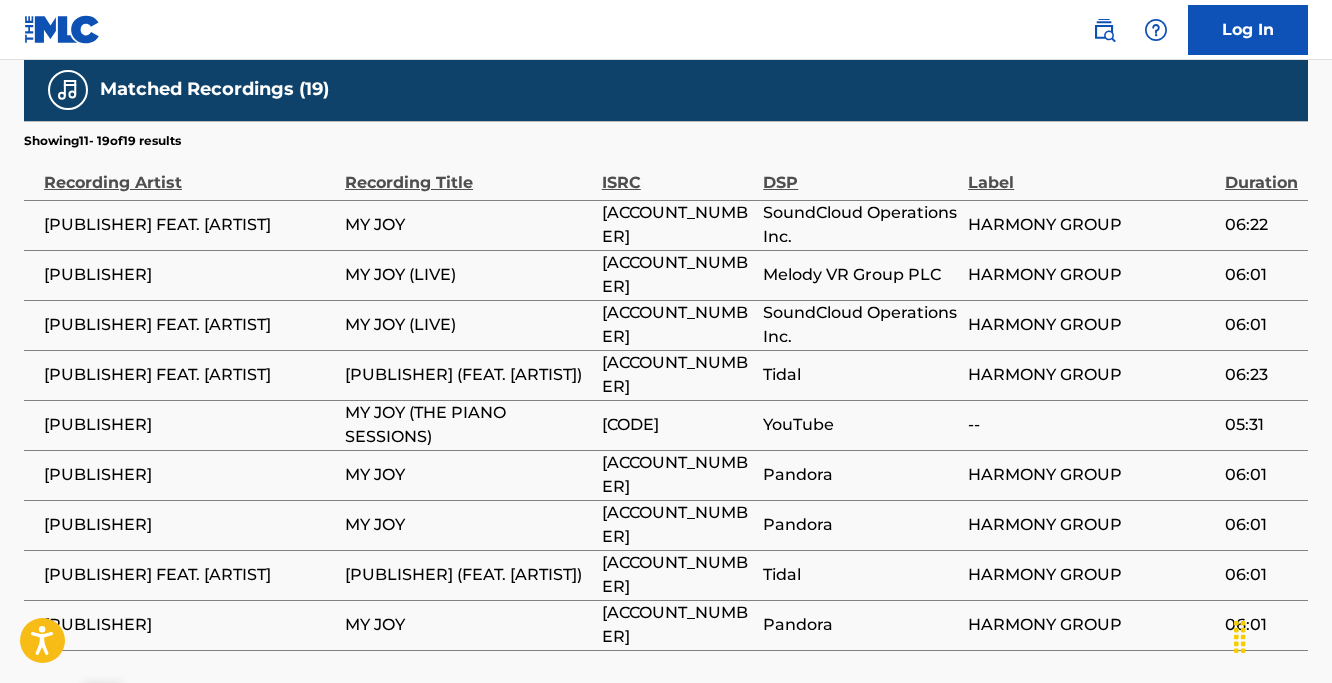 scroll, scrollTop: 3412, scrollLeft: 0, axis: vertical 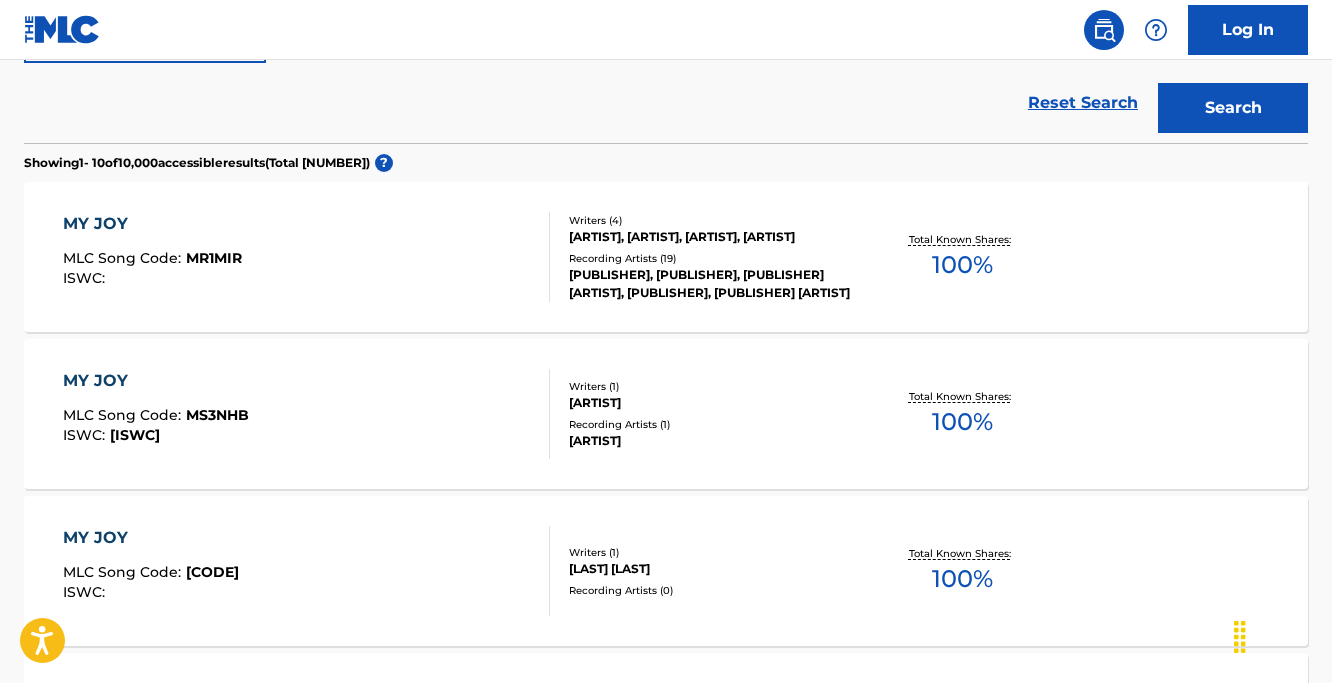 click on "MY JOY" at bounding box center [156, 381] 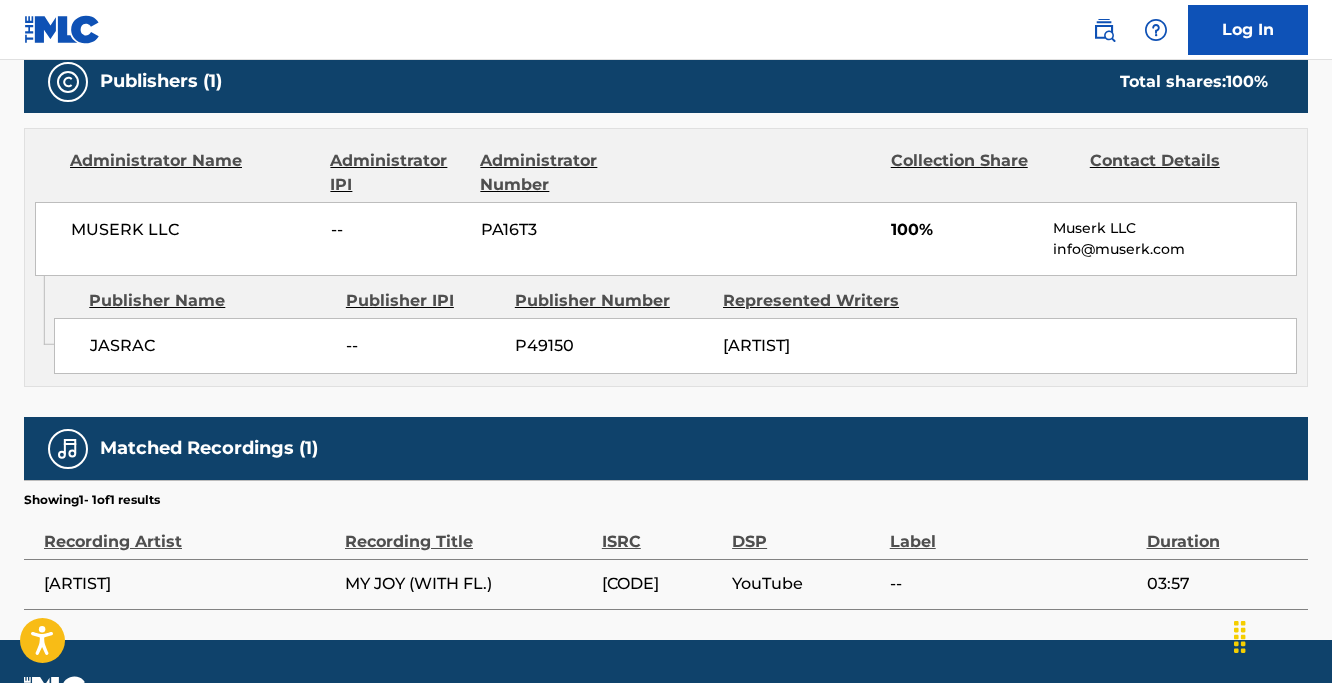scroll, scrollTop: 934, scrollLeft: 0, axis: vertical 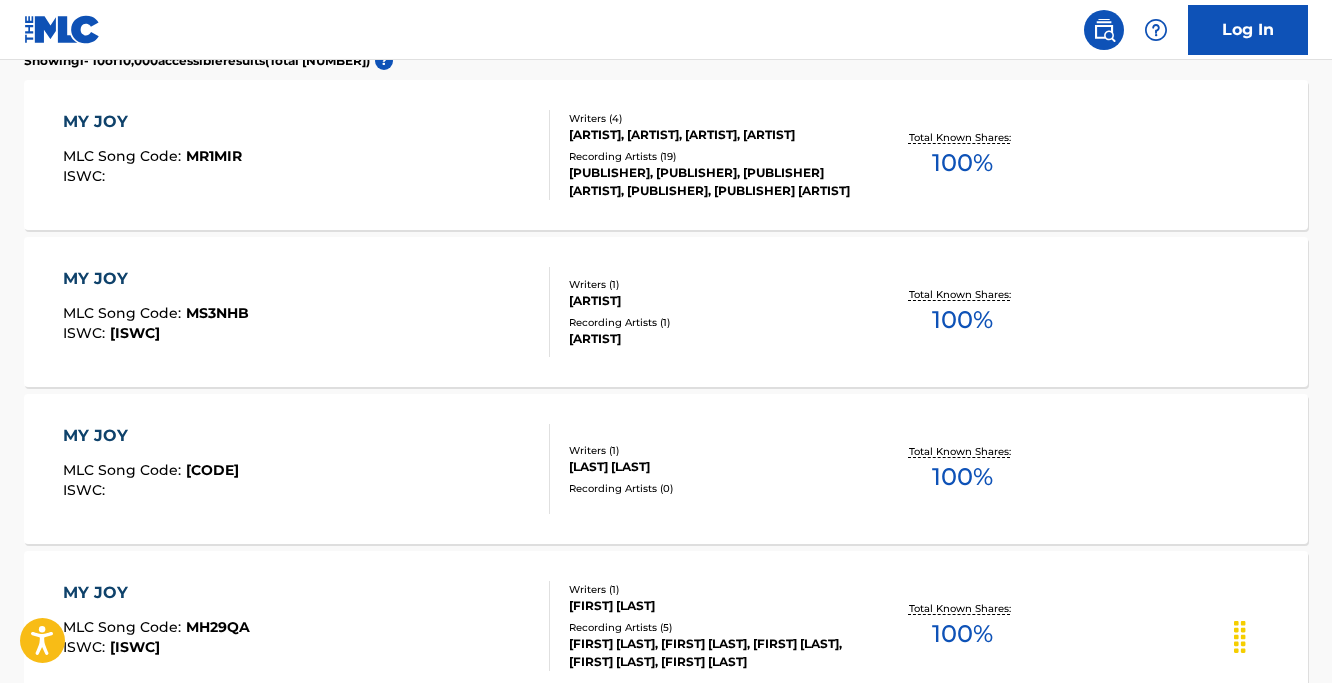 click on "MY JOY" at bounding box center [151, 436] 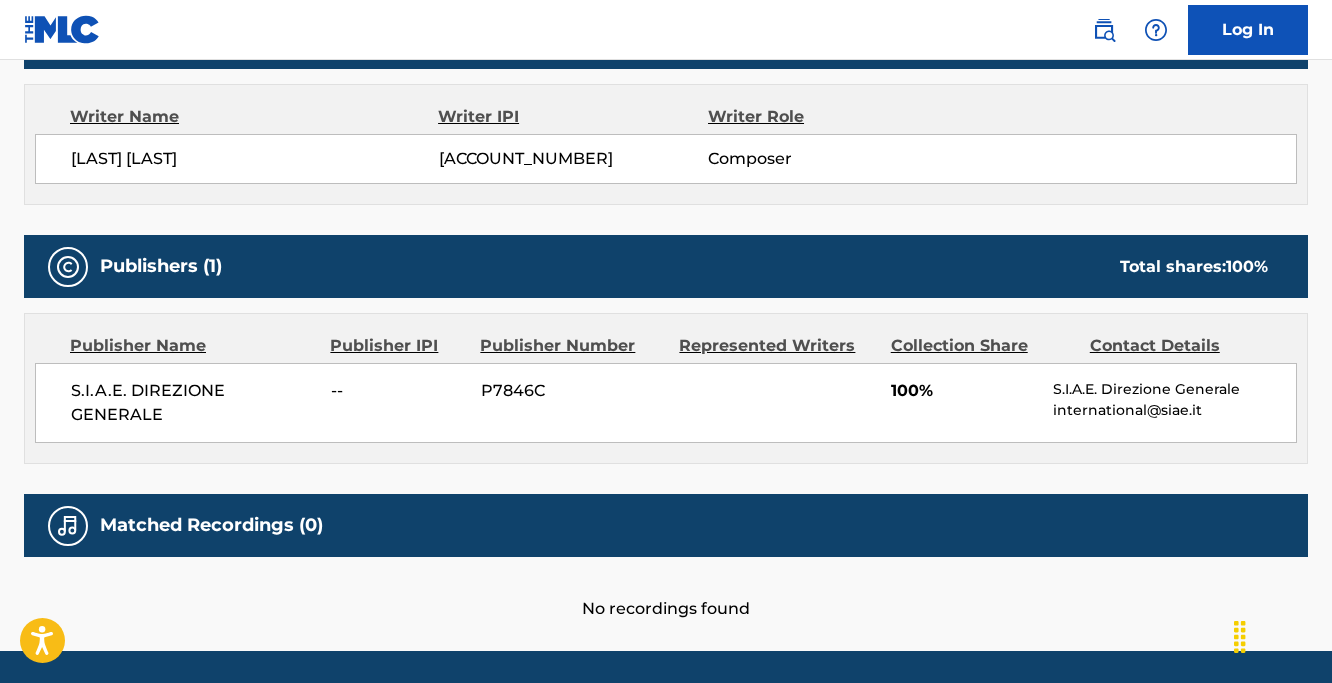 scroll, scrollTop: 761, scrollLeft: 0, axis: vertical 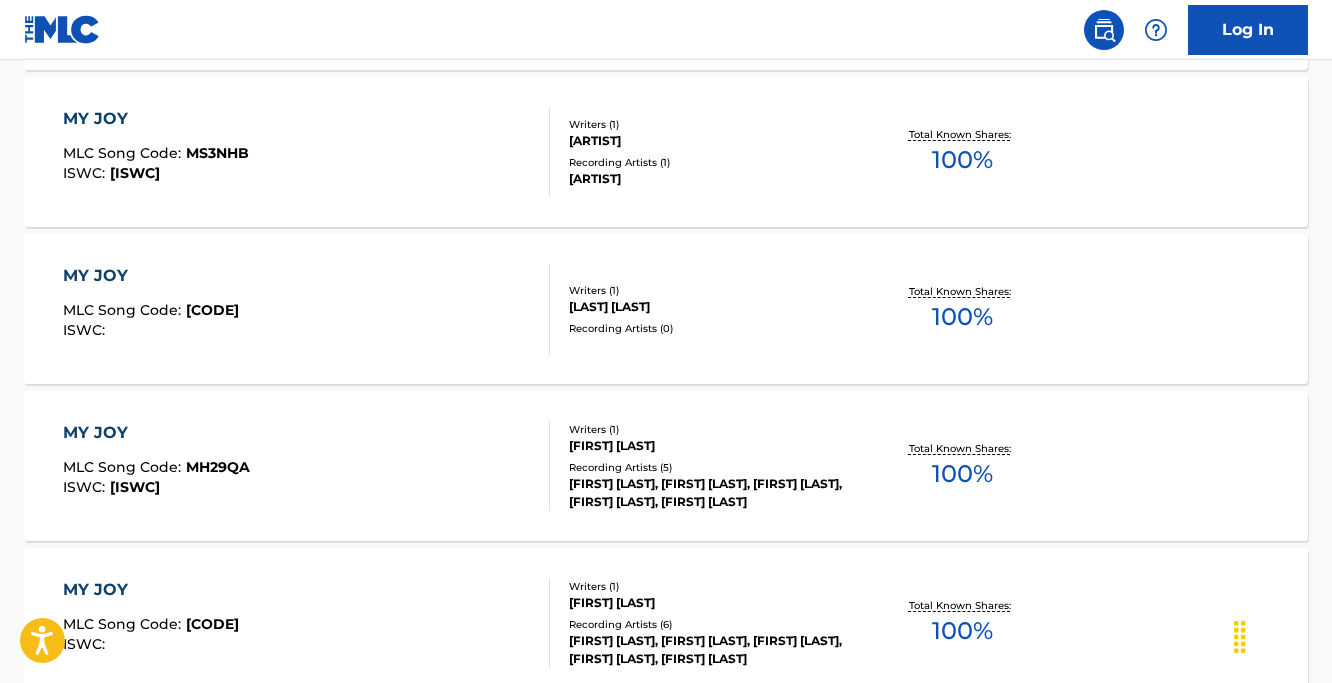 click on "MY JOY" at bounding box center (156, 433) 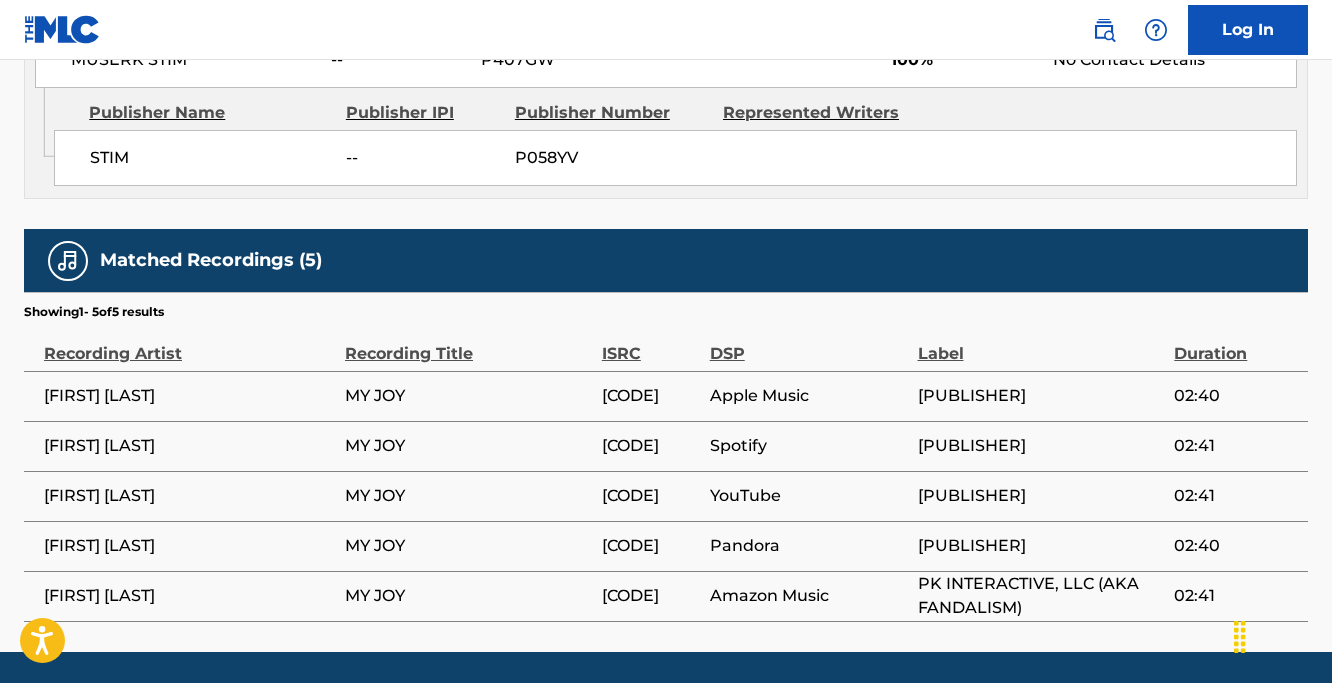 scroll, scrollTop: 1099, scrollLeft: 0, axis: vertical 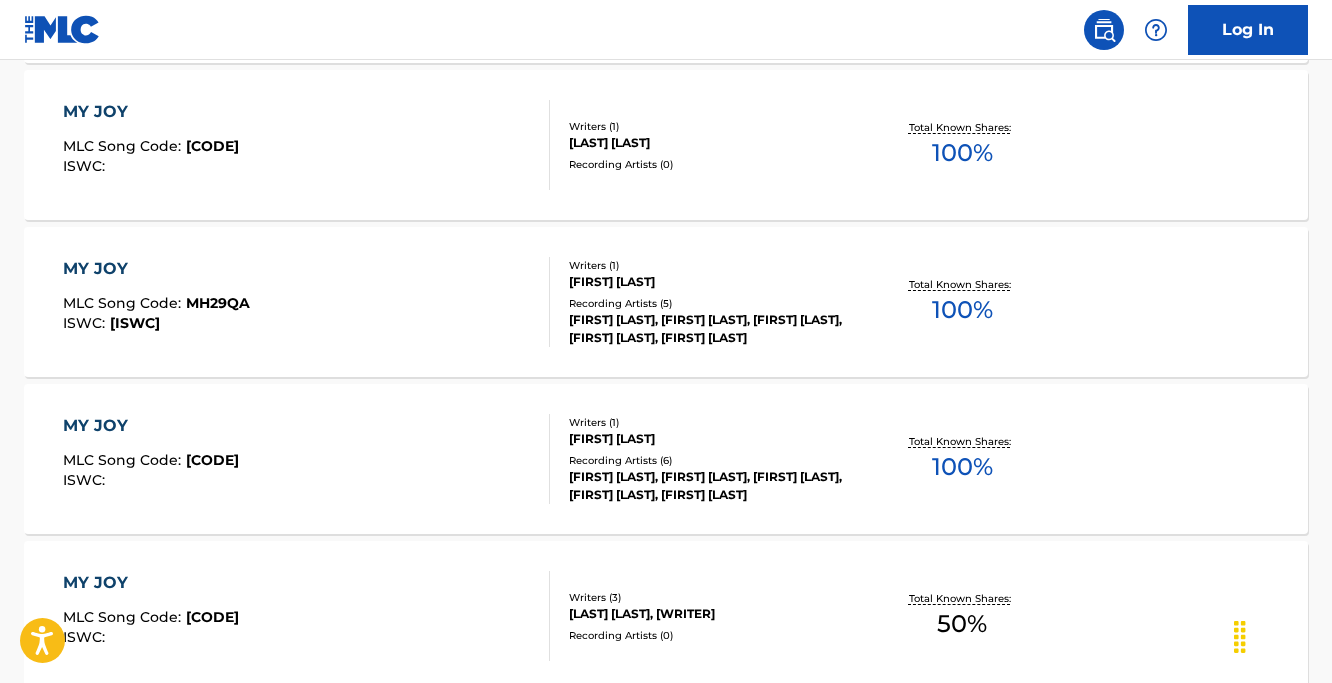 click on "MY JOY" at bounding box center [151, 426] 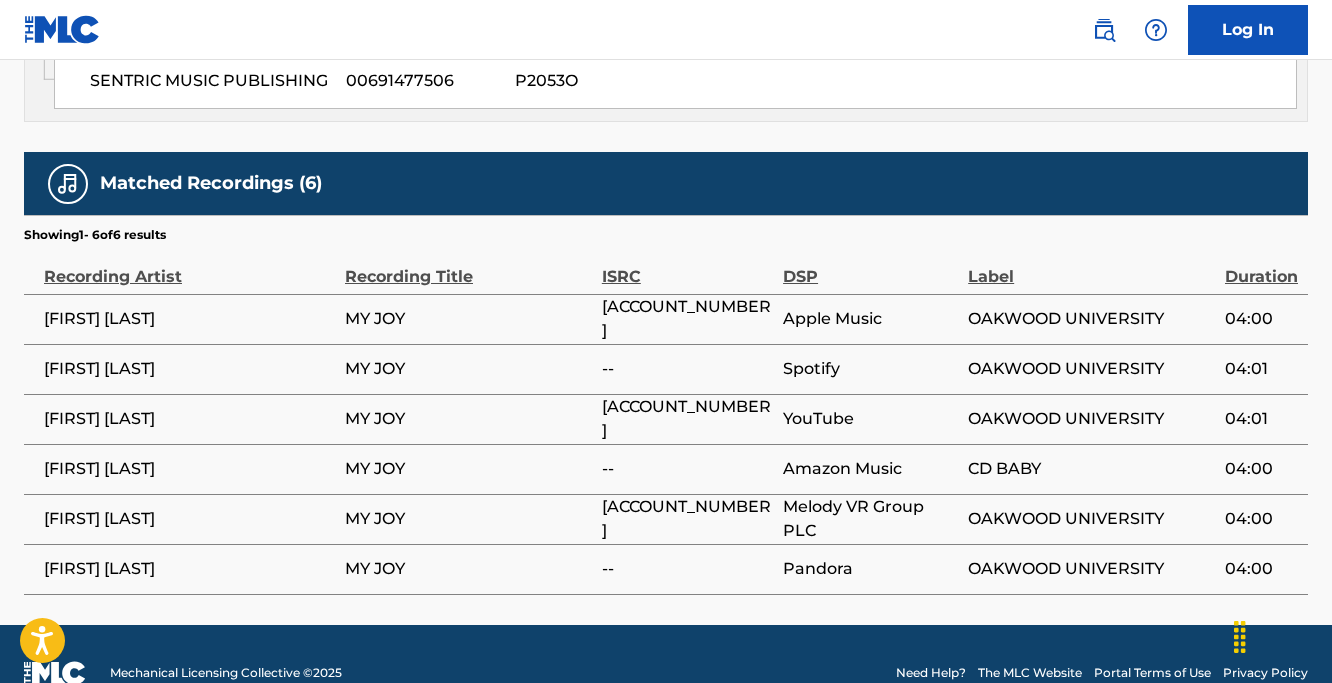 scroll, scrollTop: 1184, scrollLeft: 0, axis: vertical 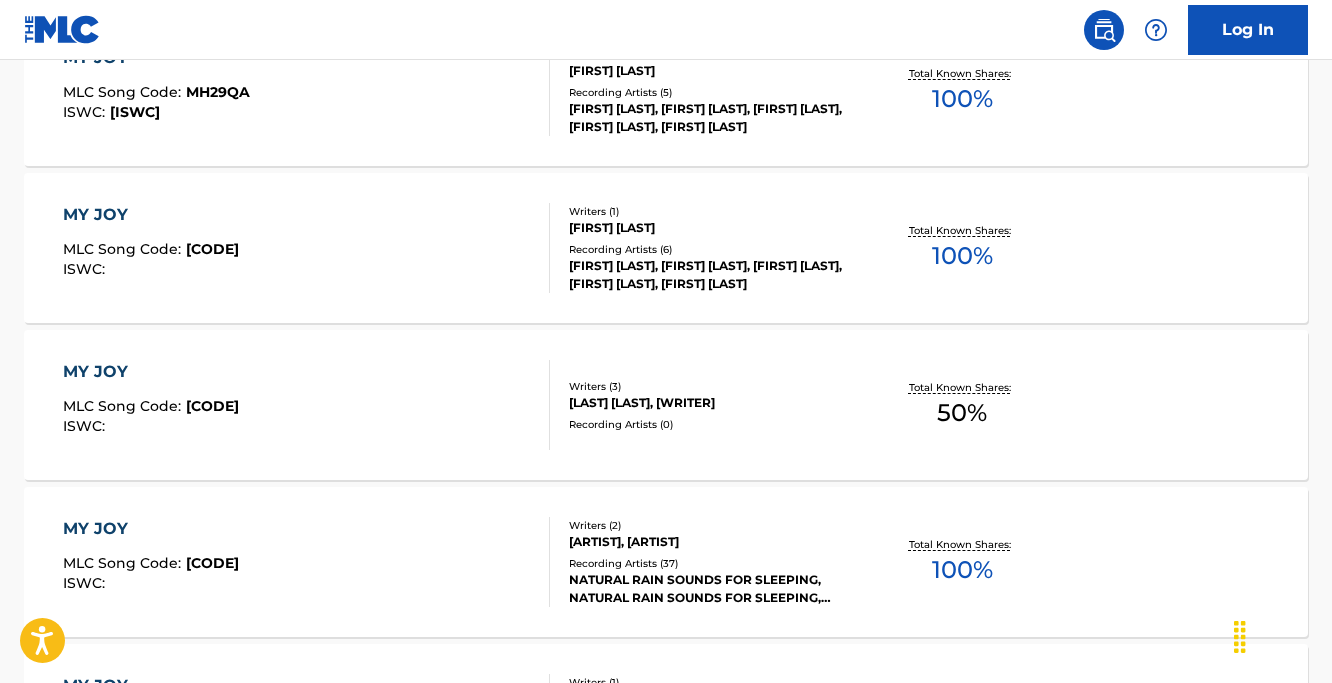 click on "MY JOY MLC Song Code : MH5LO8 ISWC : Writers ( 3 ) MCKENDREE AUGUSTUS TUCKER IV, JOSHUA NEIL FARRO, UNKNOWN WRITER Recording Artists ( 0 ) Total Known Shares: 50 %" at bounding box center [666, 405] 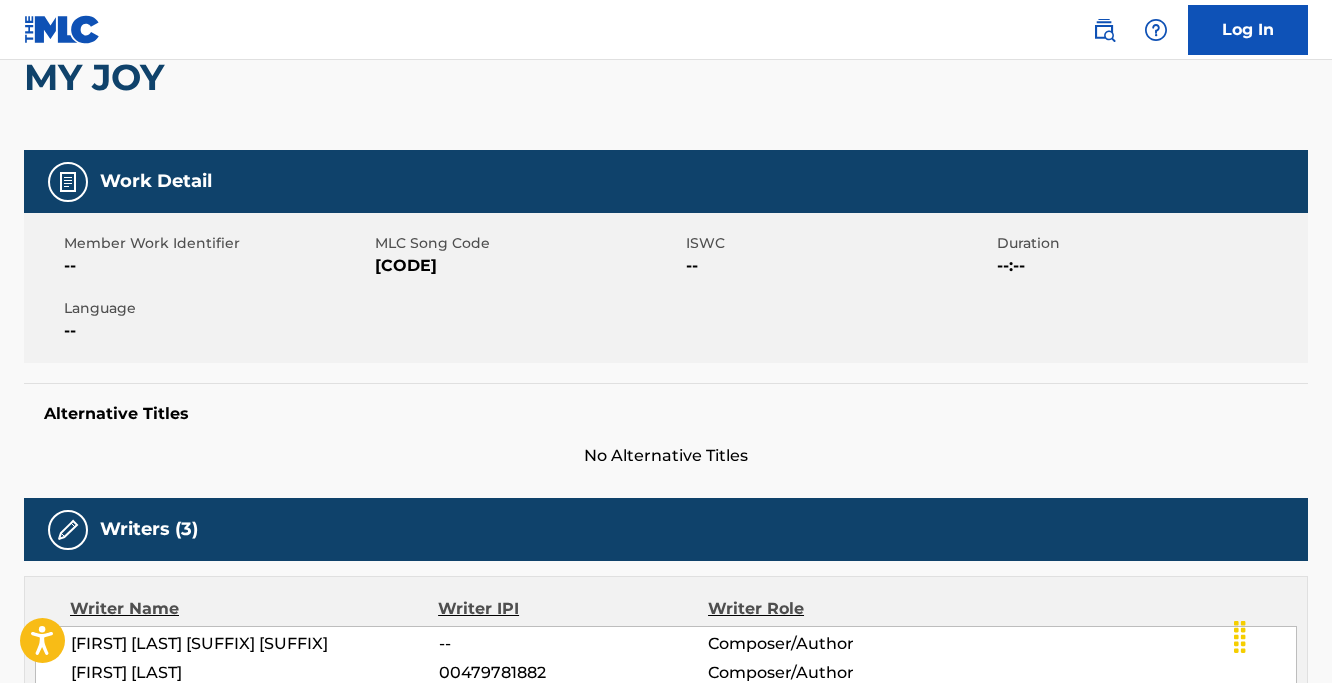 scroll, scrollTop: 0, scrollLeft: 0, axis: both 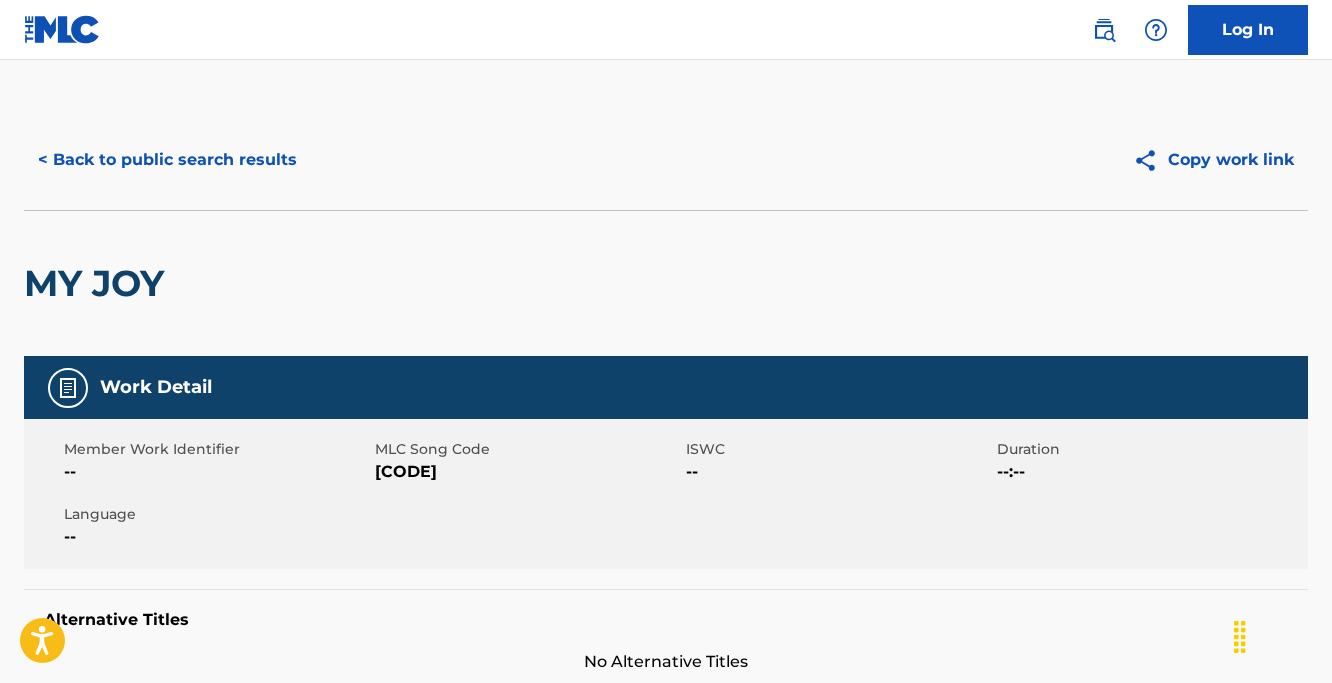click on "< Back to public search results" at bounding box center (167, 160) 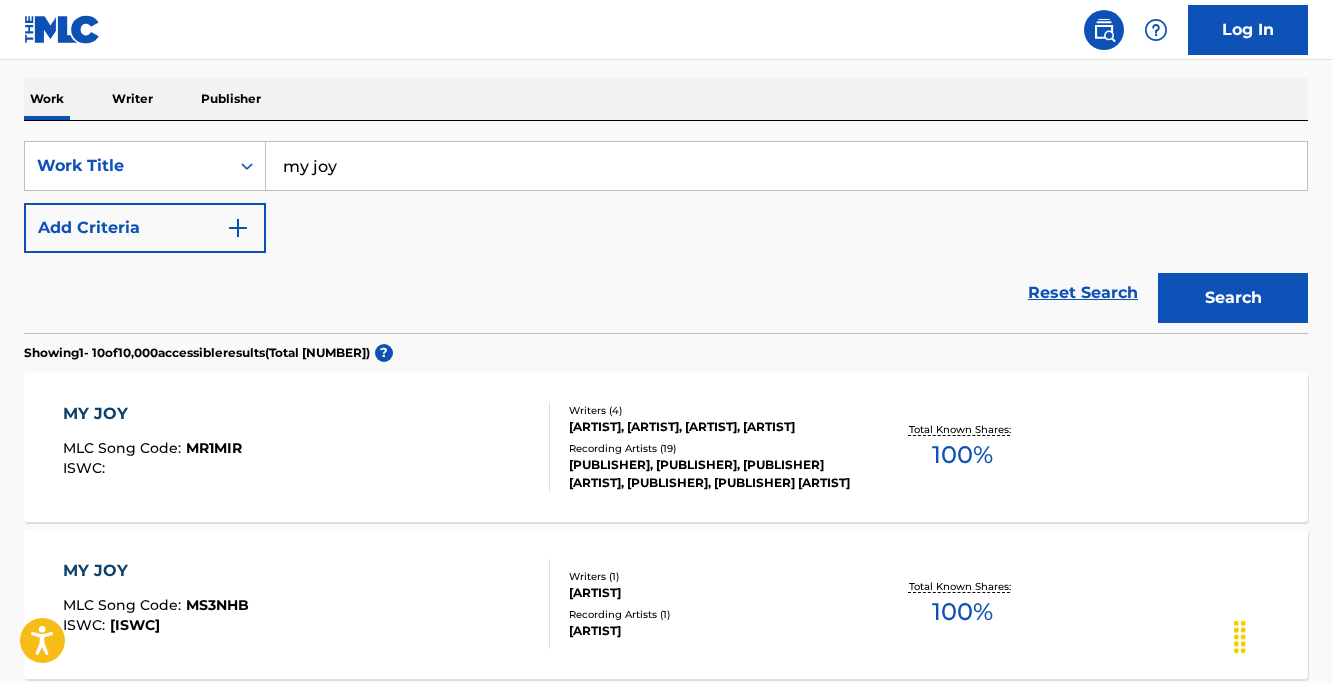 scroll, scrollTop: 292, scrollLeft: 0, axis: vertical 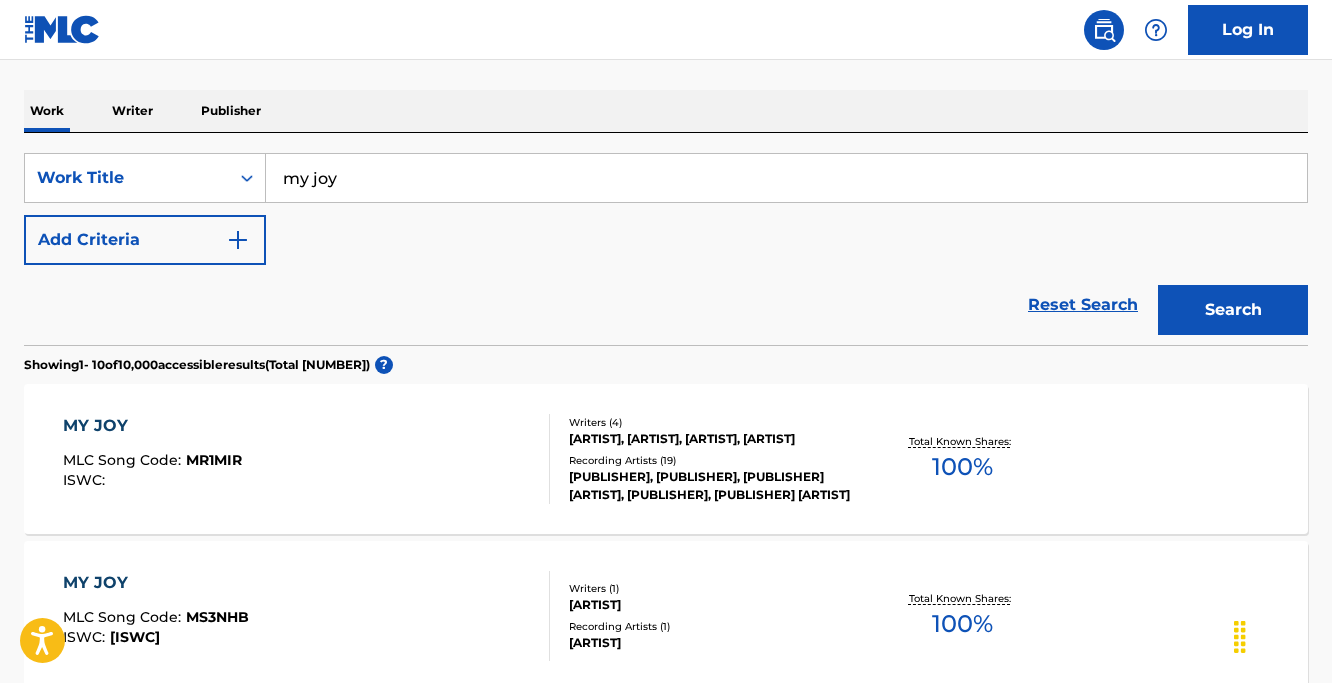 click on "Add Criteria" at bounding box center (145, 240) 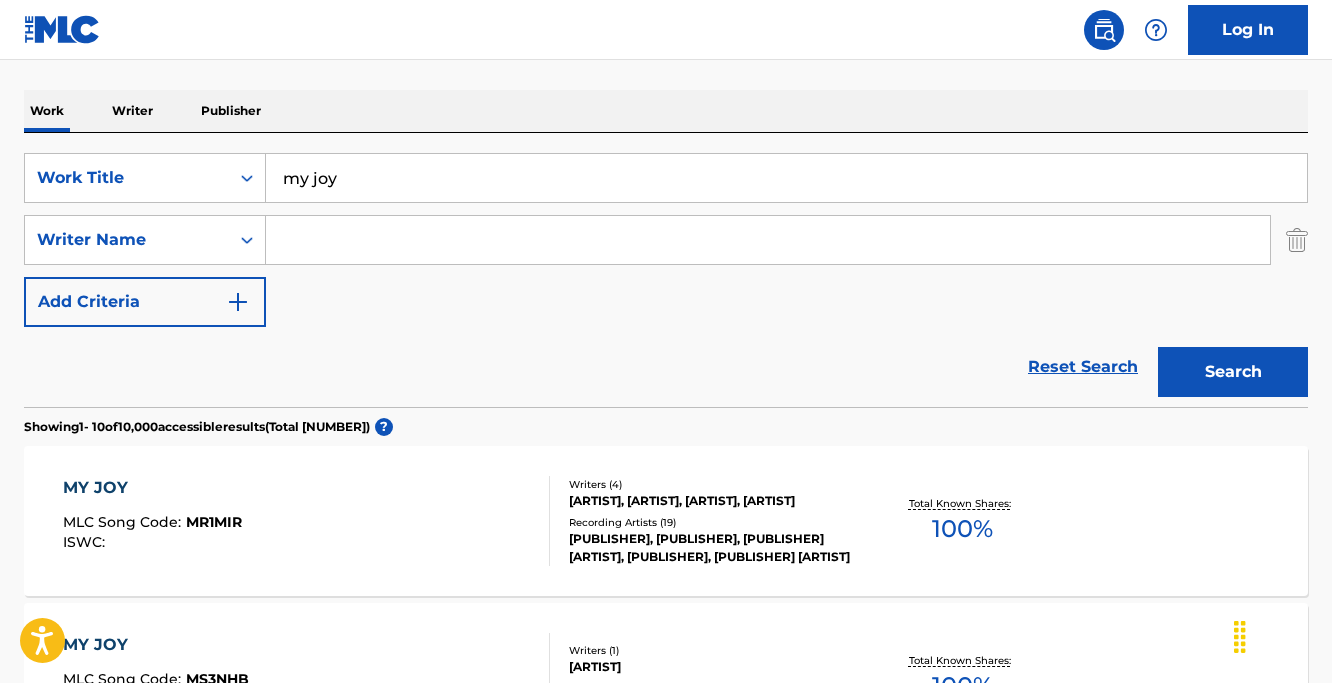 click on "SearchWithCriteria2ed0c2f9-0560-4f7e-a04b-0bfbba619741 Work Title my joy SearchWithCriteria107c3ead-809b-45c1-8d38-fb98e774d801 Writer Name Add Criteria" at bounding box center [666, 240] 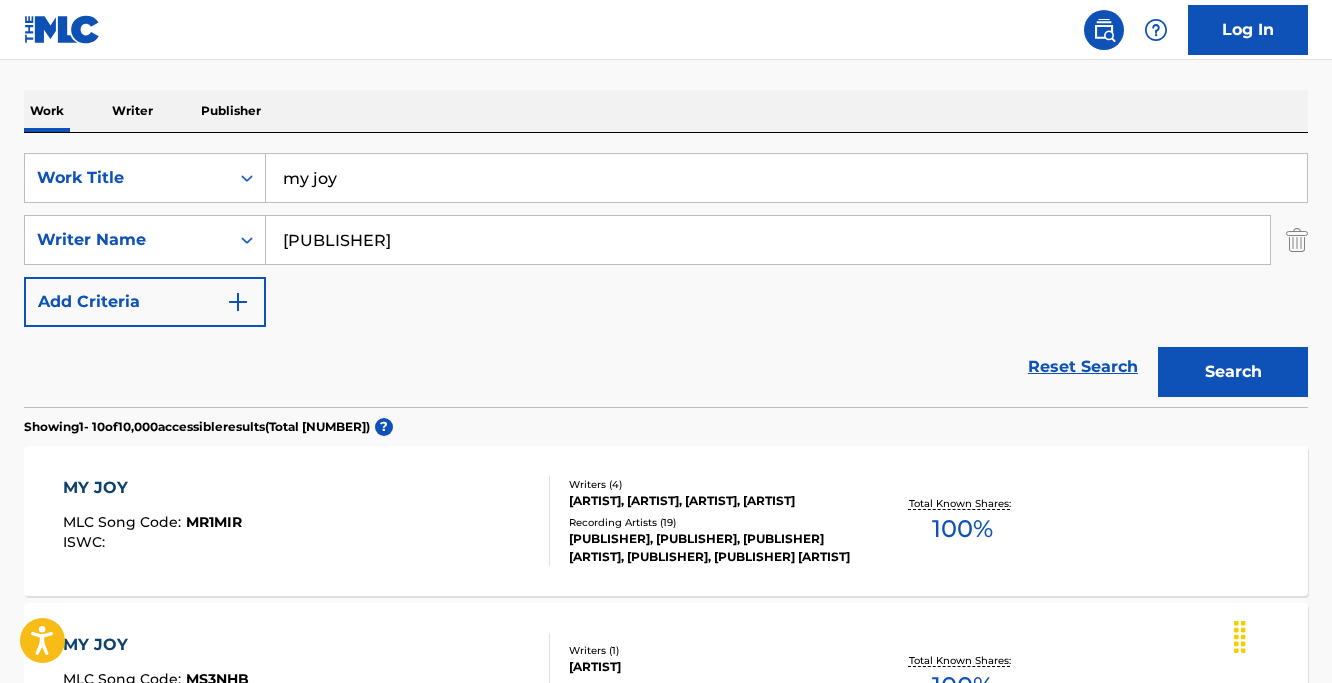 type on "trent cory" 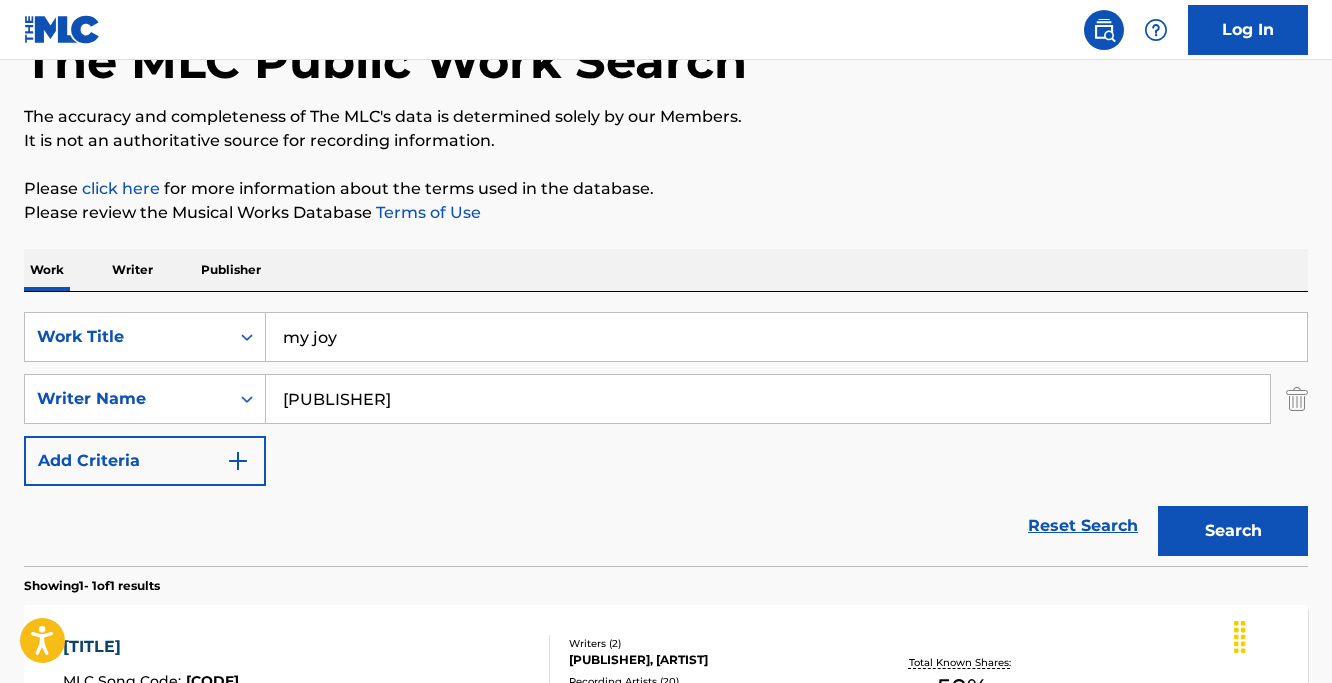 scroll, scrollTop: 0, scrollLeft: 0, axis: both 